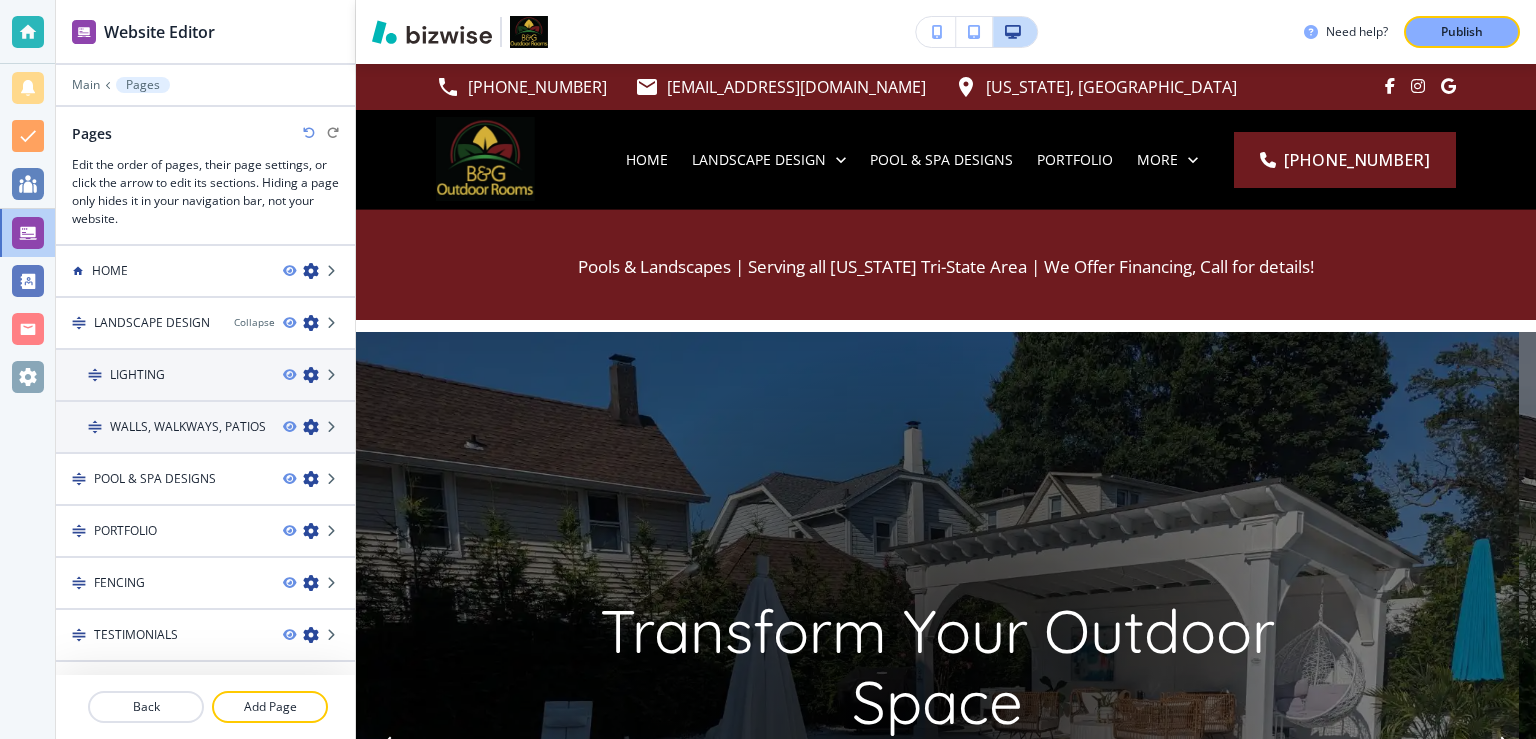 scroll, scrollTop: 0, scrollLeft: 0, axis: both 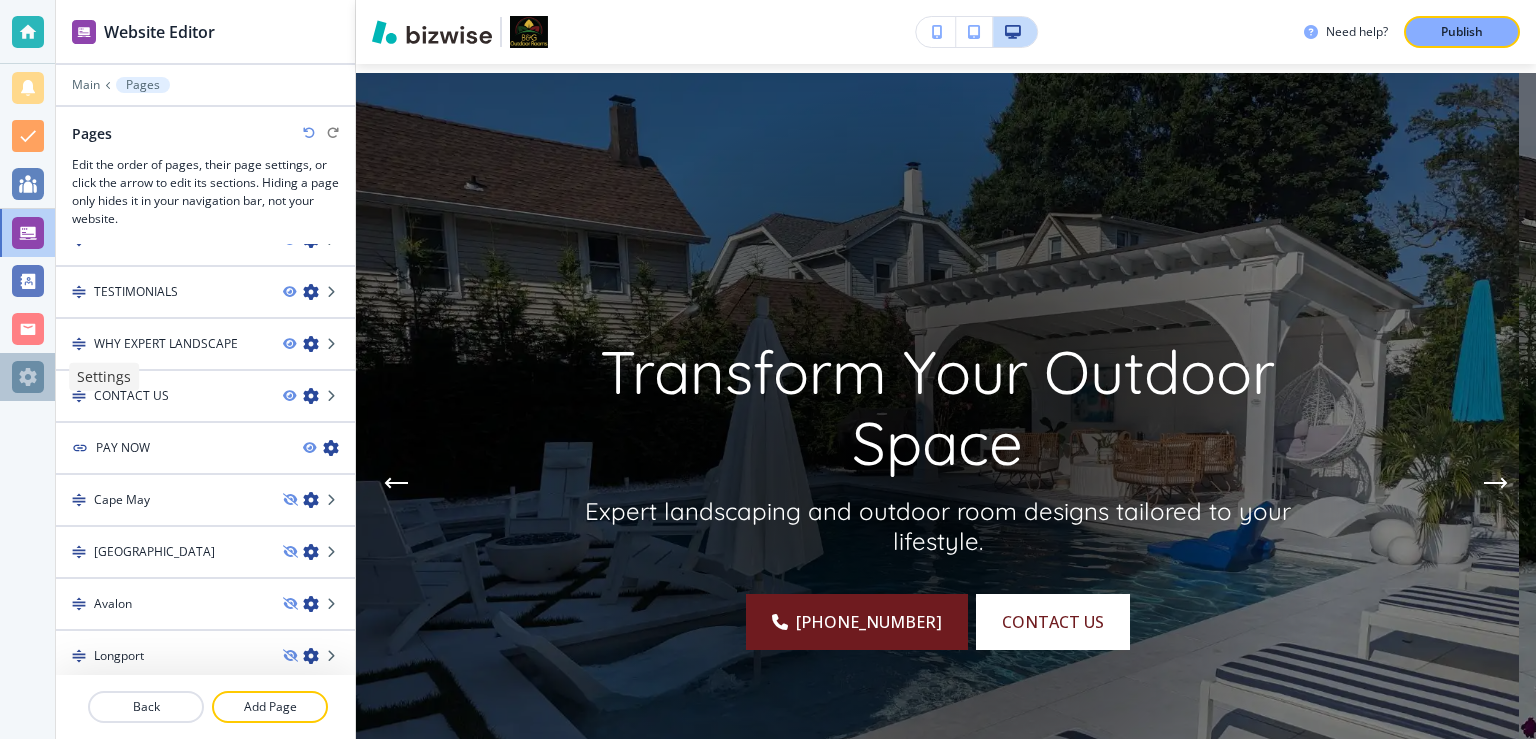 click at bounding box center [28, 377] 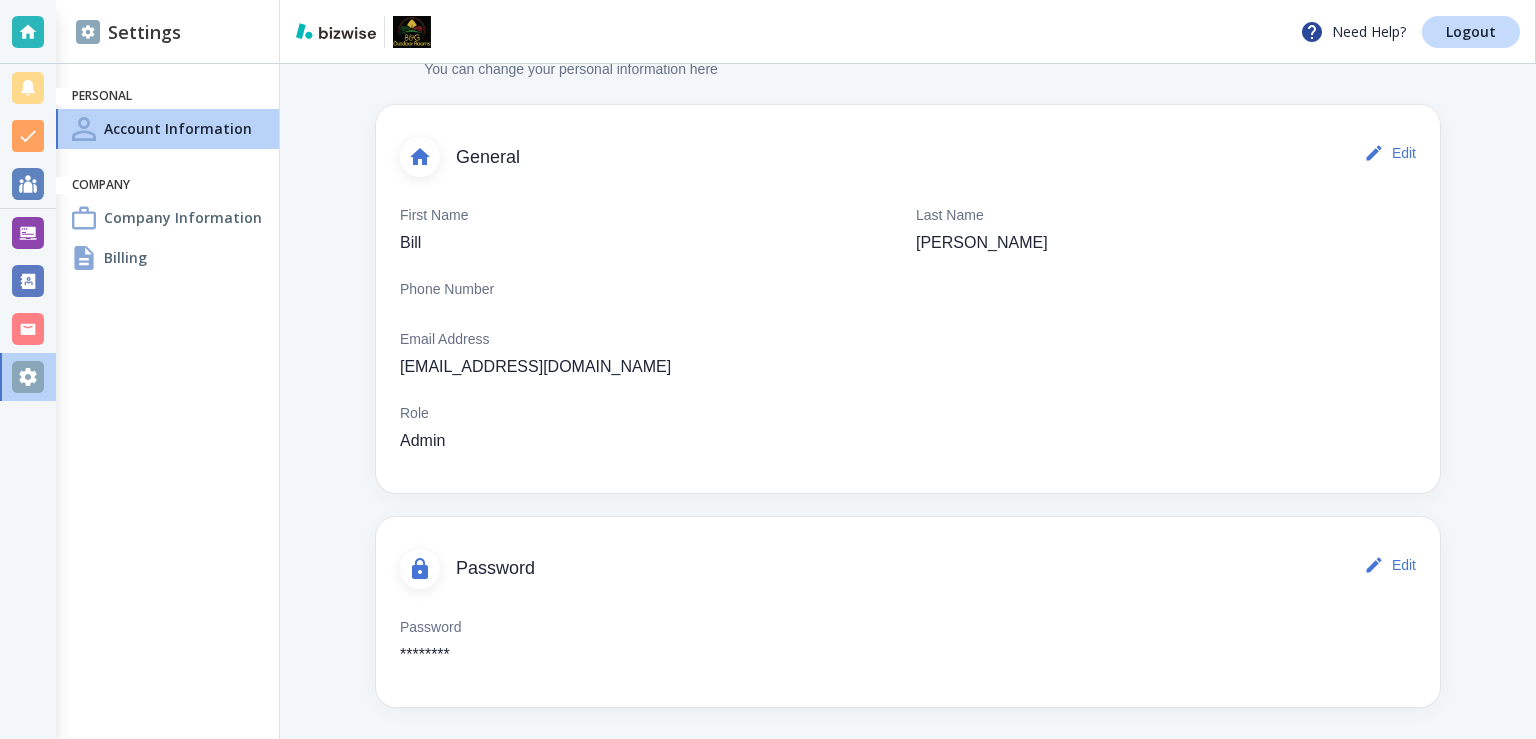 scroll, scrollTop: 0, scrollLeft: 0, axis: both 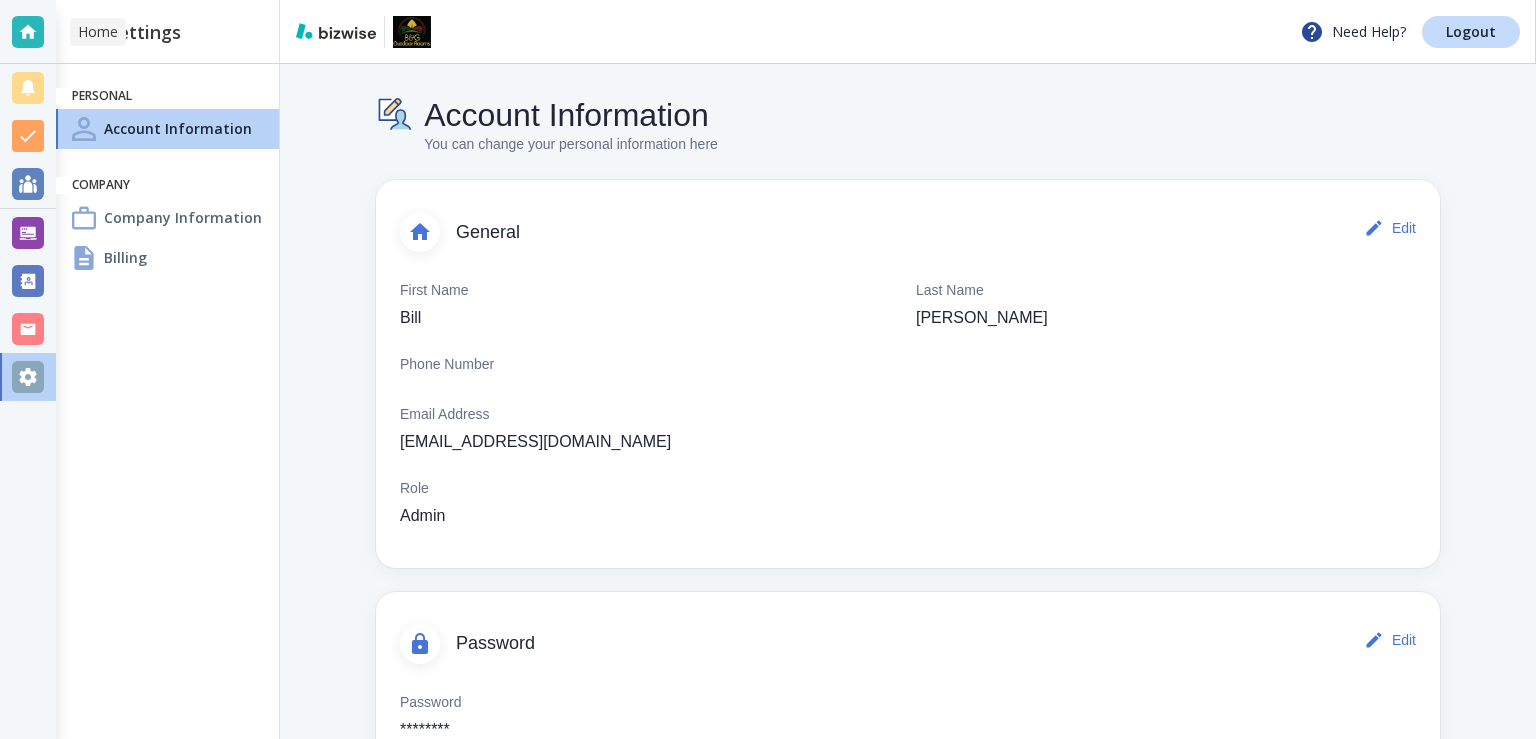 click at bounding box center (28, 32) 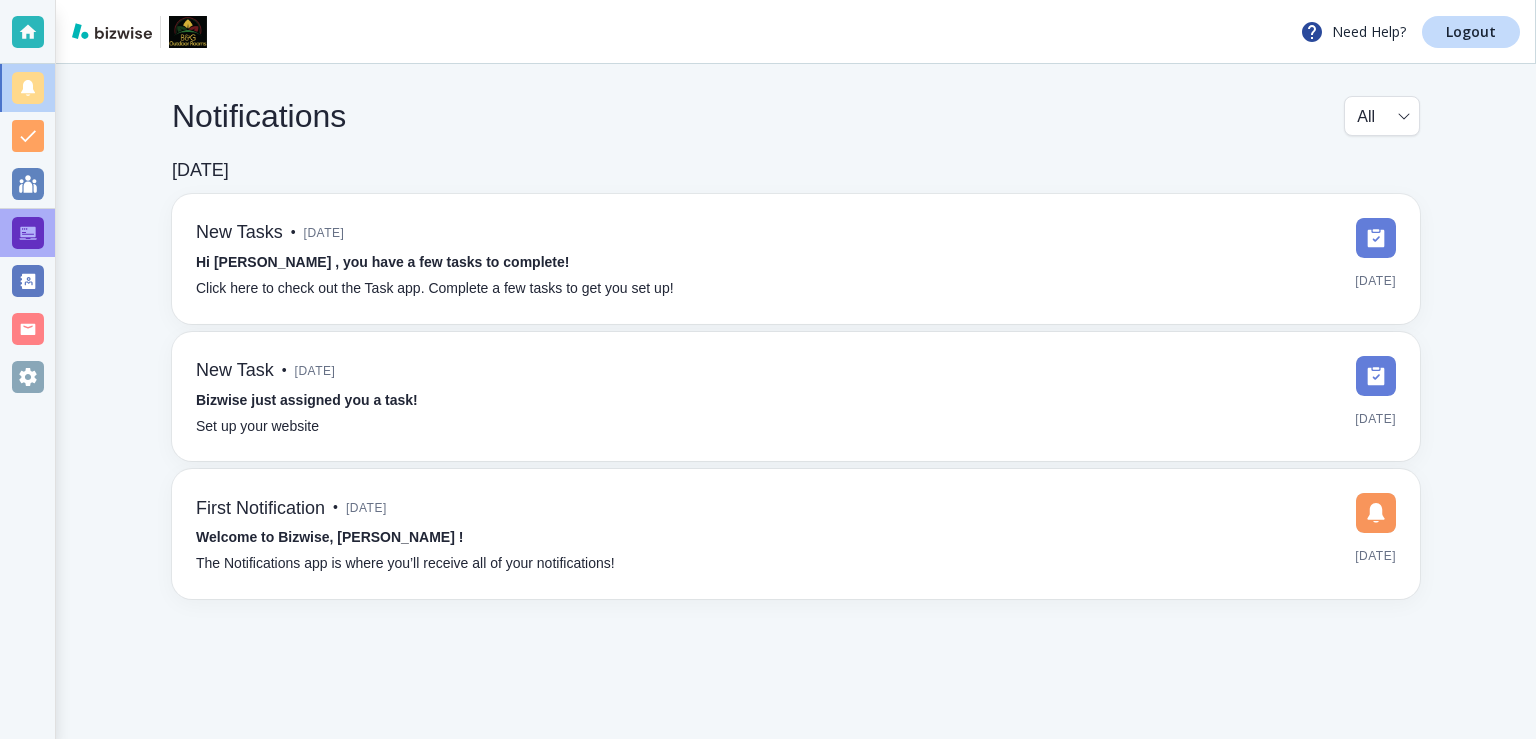 click at bounding box center (28, 233) 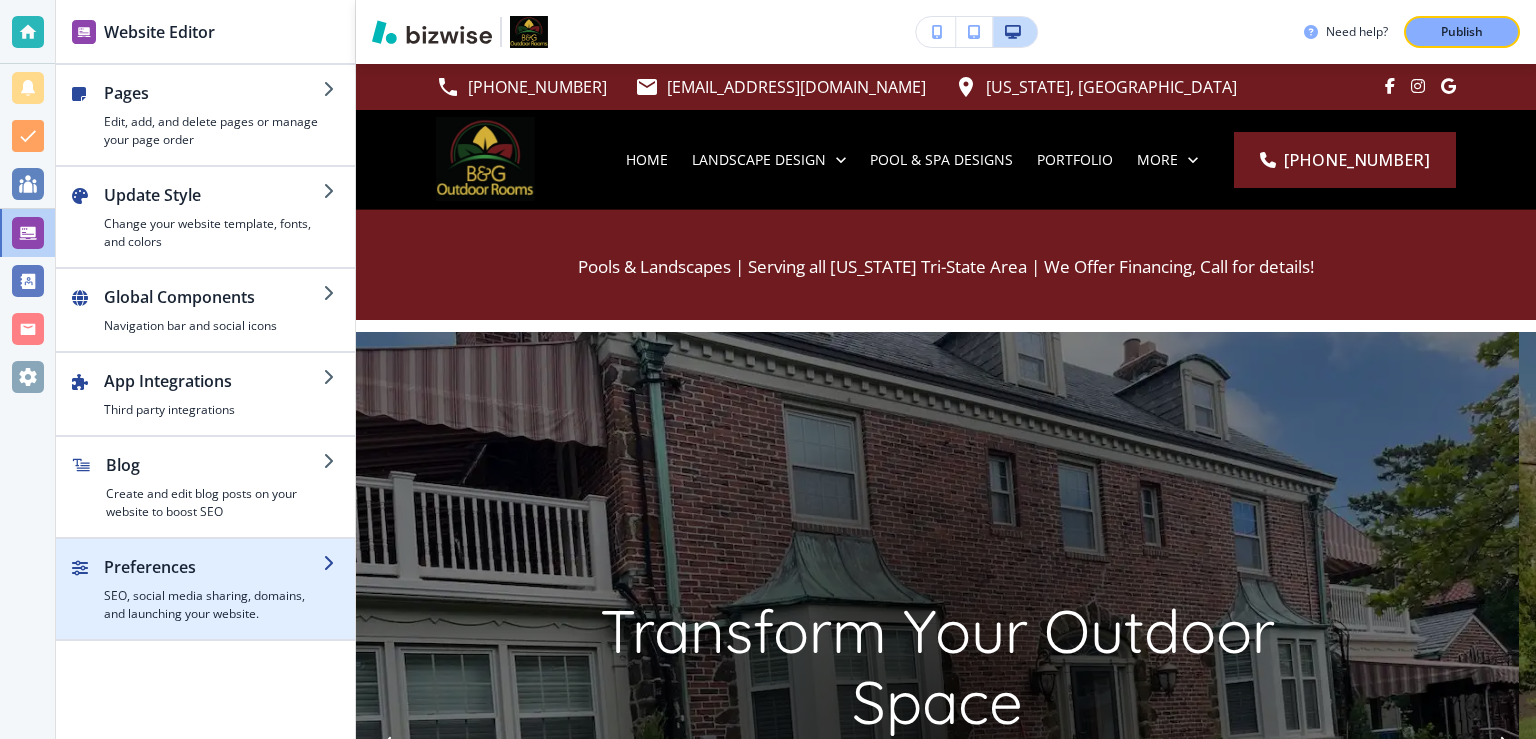 click at bounding box center (213, 583) 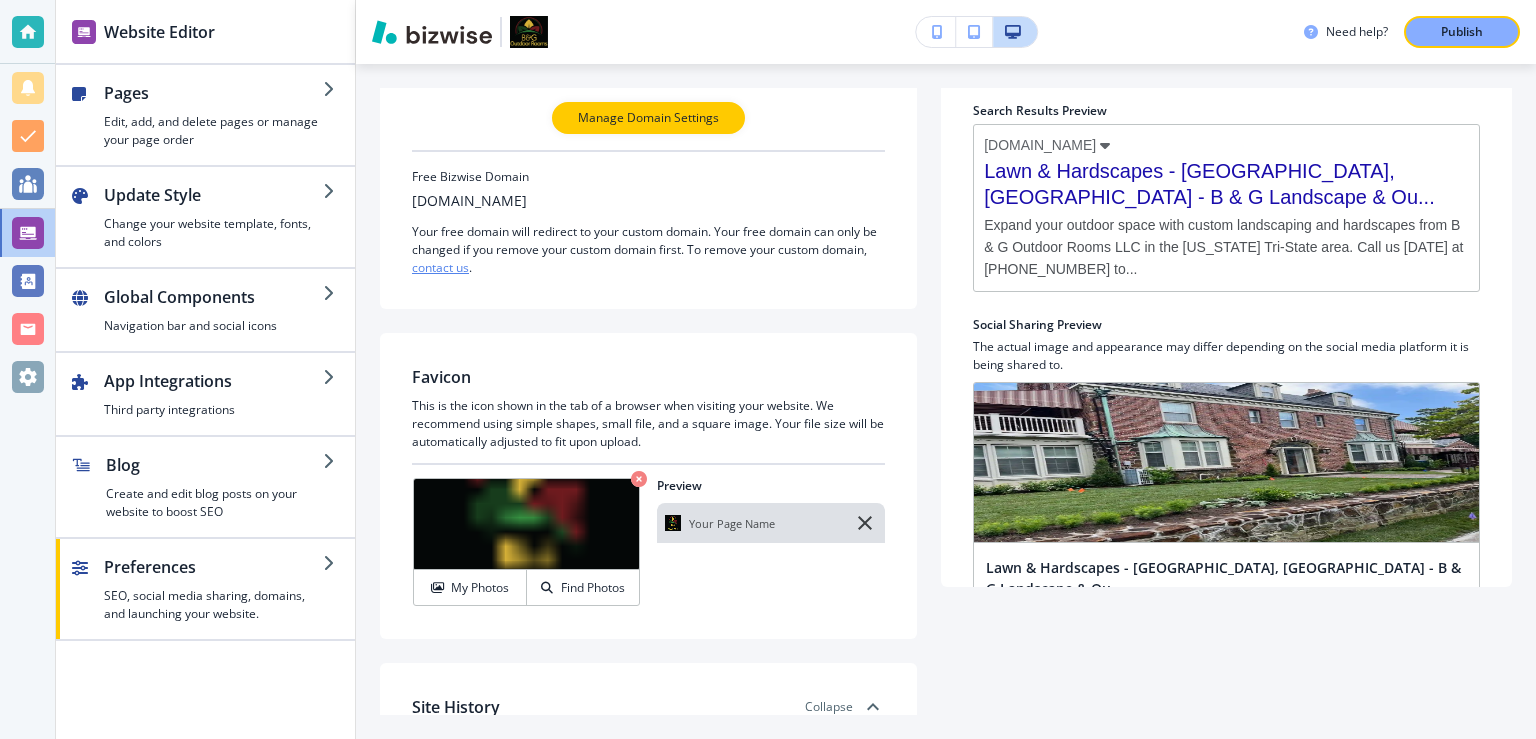 scroll, scrollTop: 0, scrollLeft: 0, axis: both 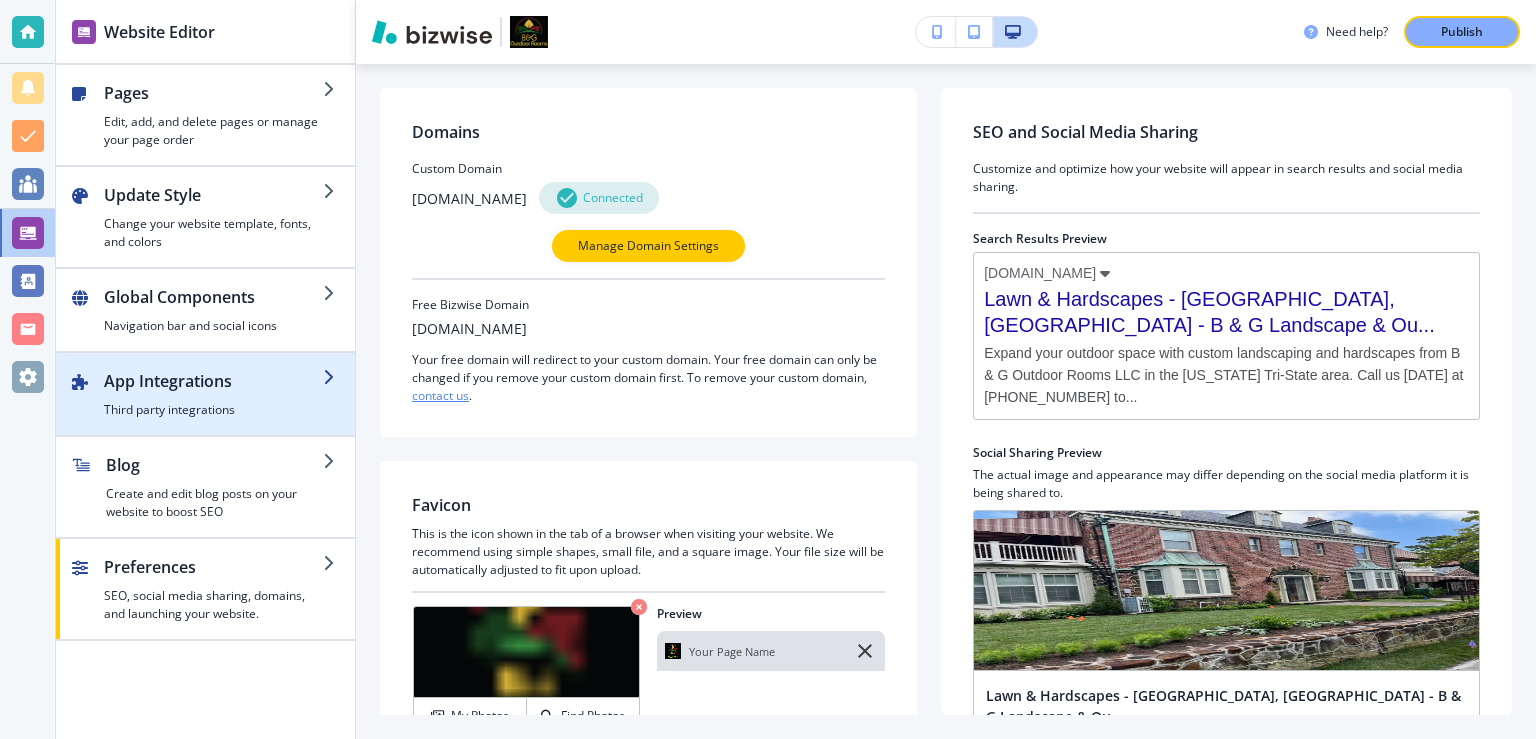 click on "App Integrations" at bounding box center [213, 381] 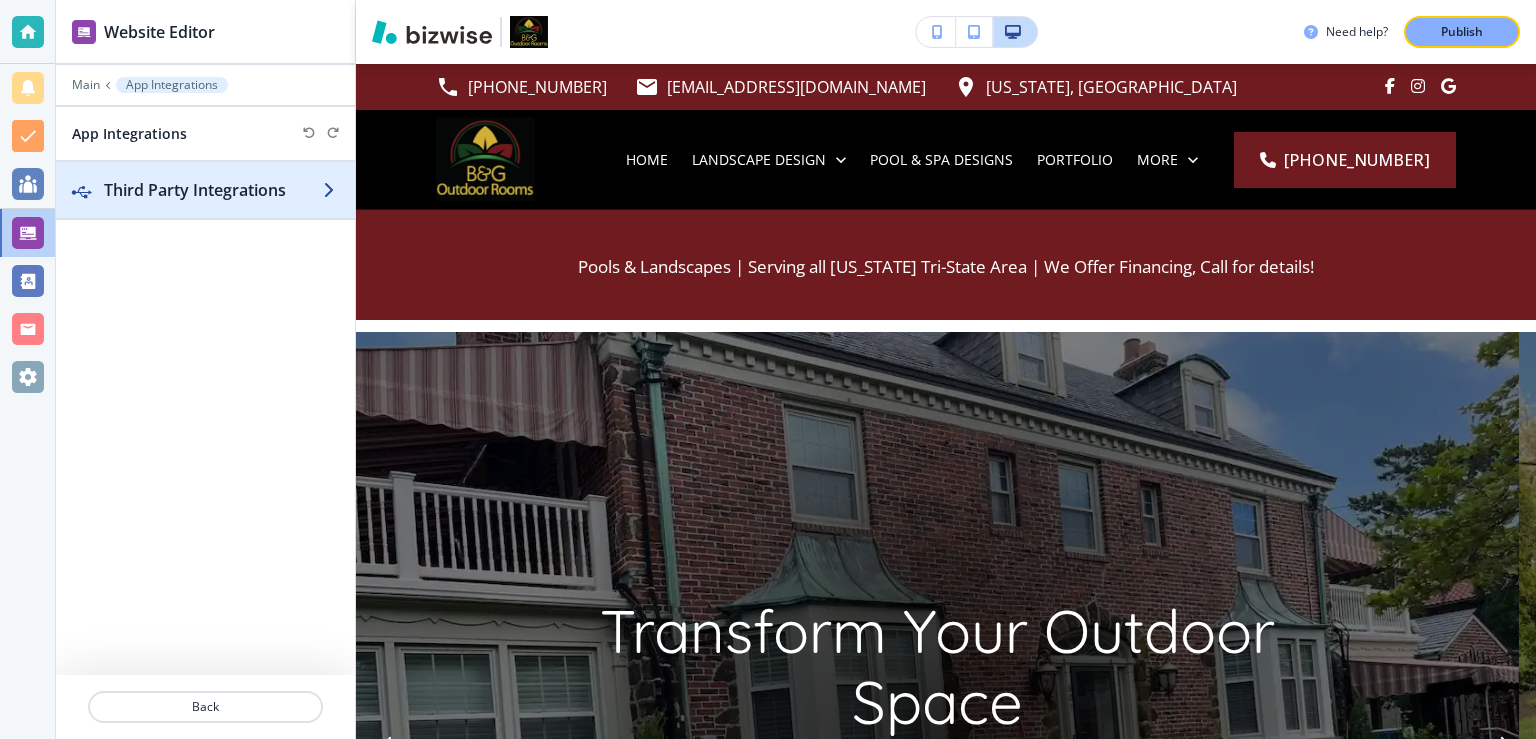 click on "Third Party Integrations" at bounding box center [213, 190] 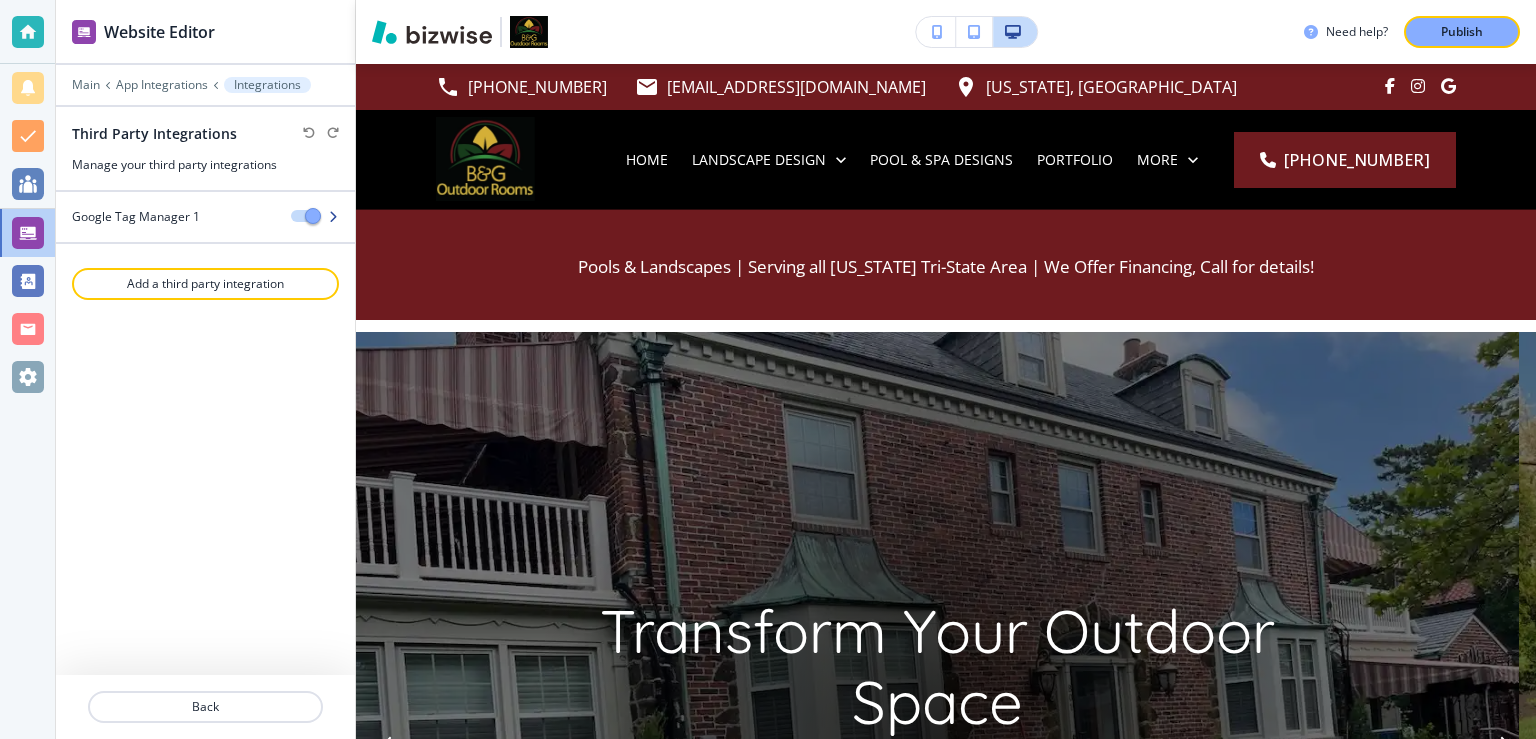 click at bounding box center [333, 217] 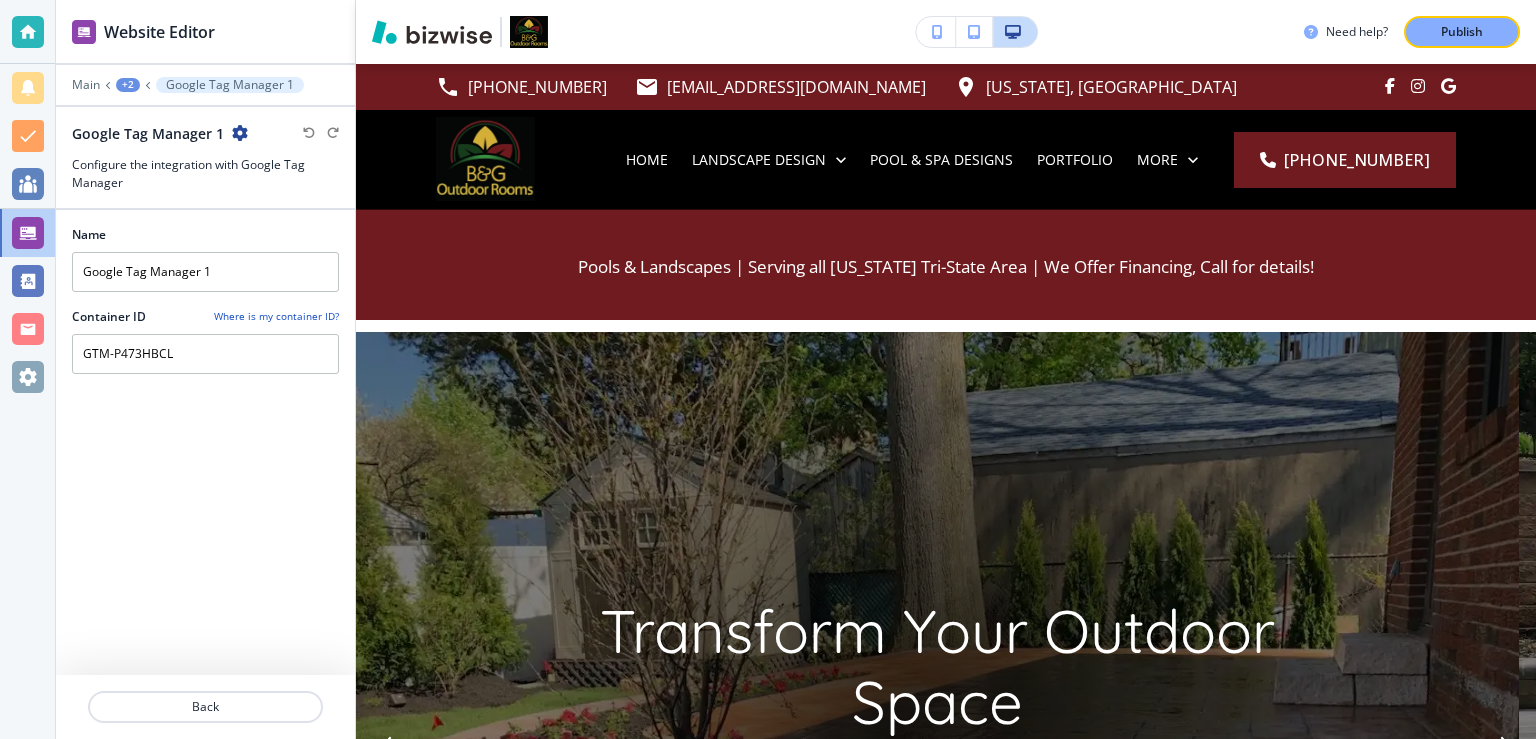 click on "+2" at bounding box center [128, 85] 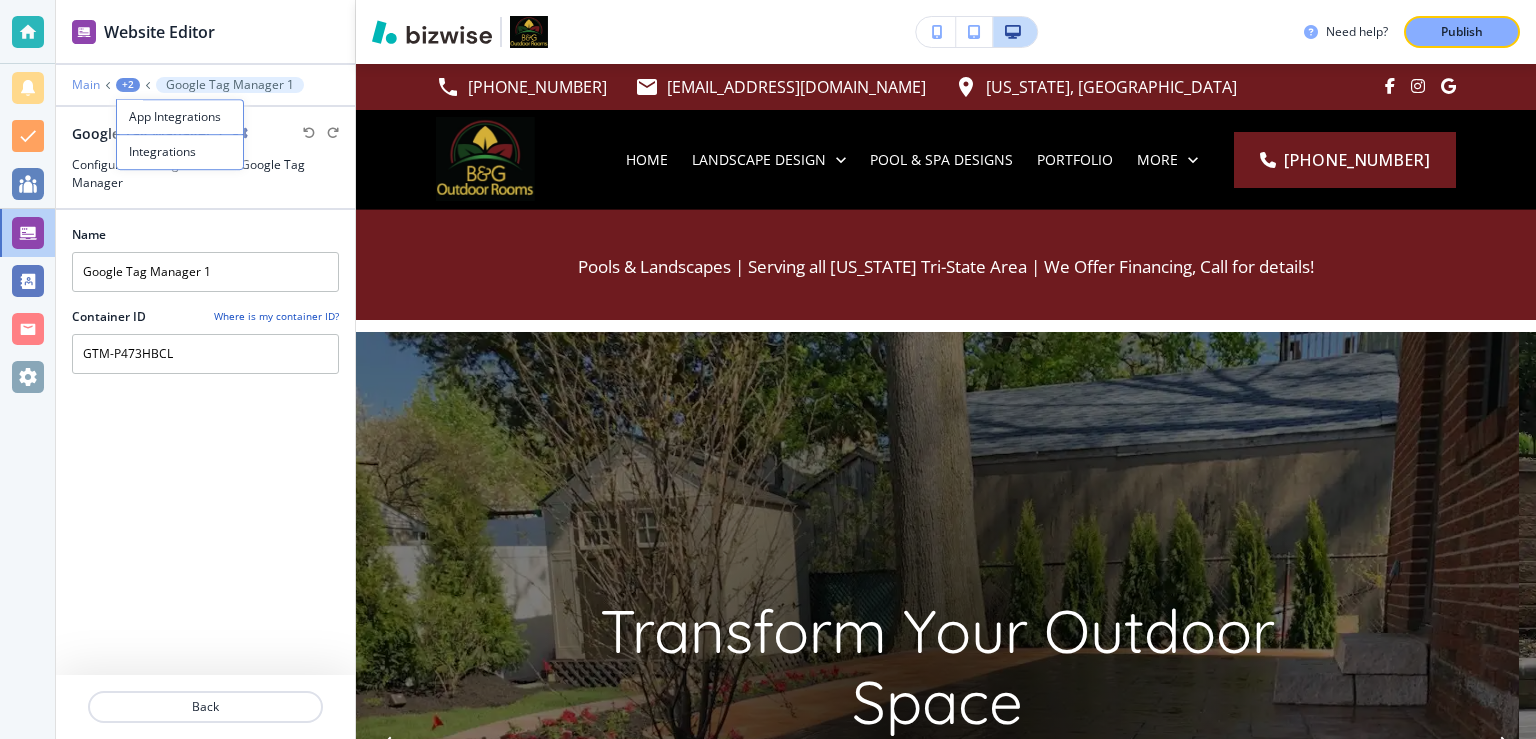 click on "Main" at bounding box center [86, 85] 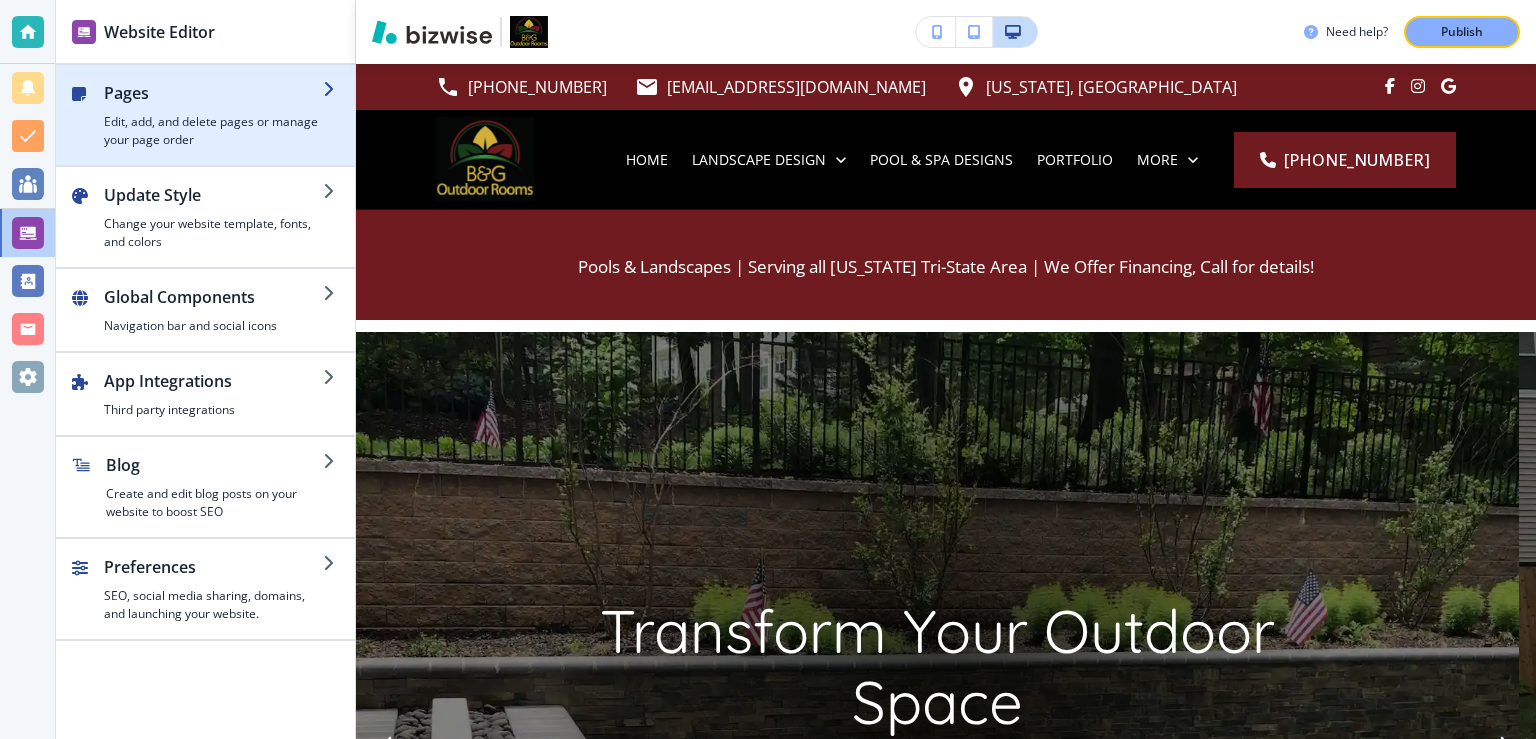click on "Edit, add, and delete pages or manage your page order" at bounding box center (213, 131) 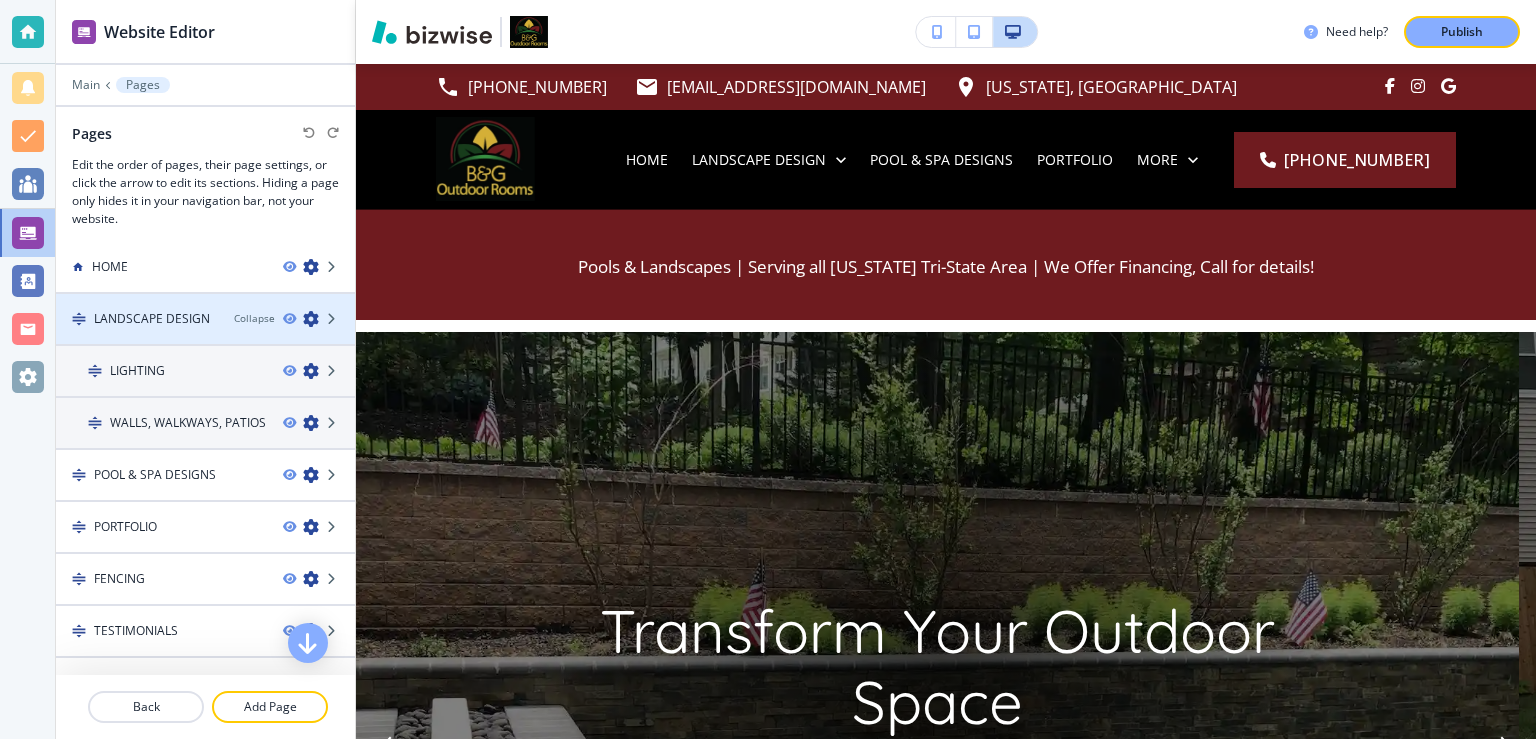 scroll, scrollTop: 0, scrollLeft: 0, axis: both 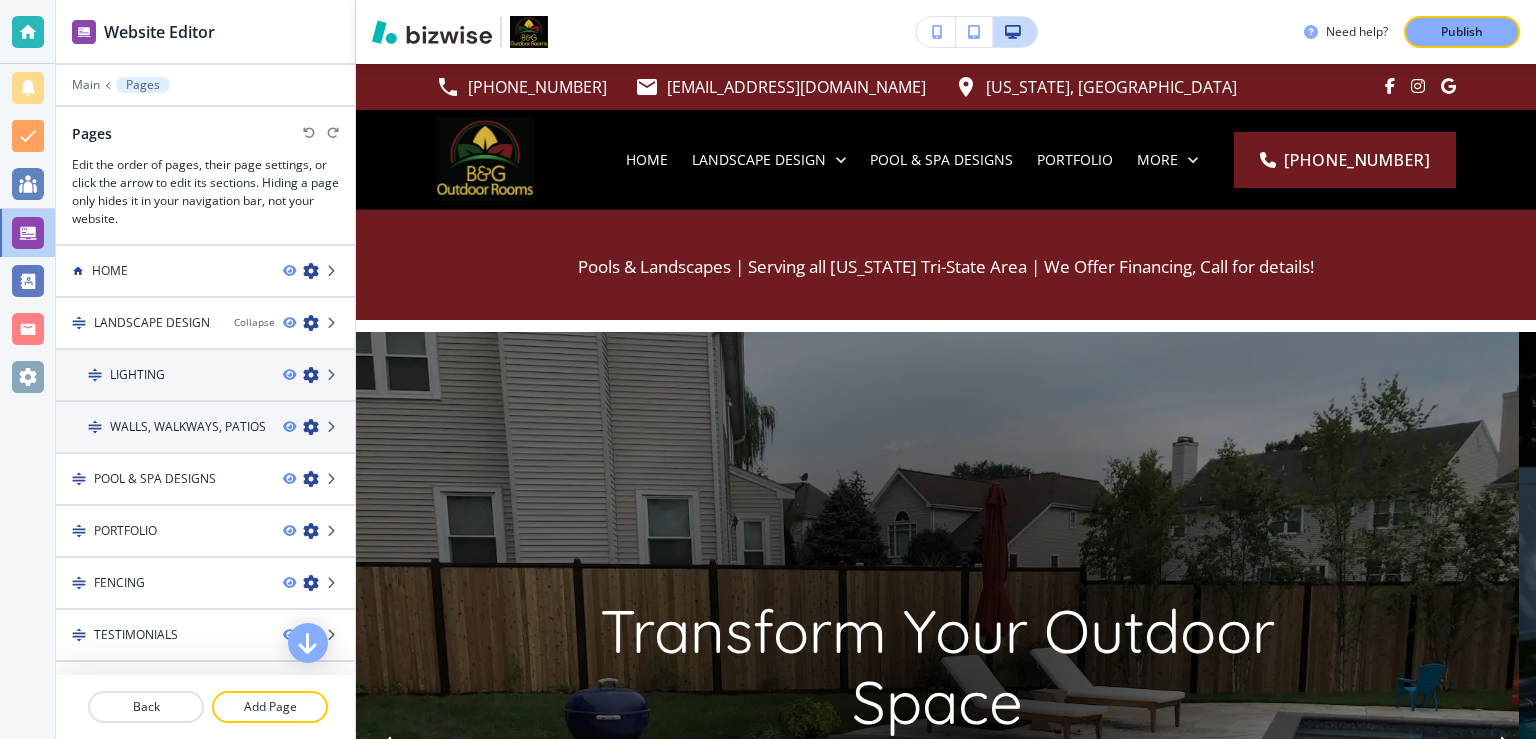 click at bounding box center (311, 271) 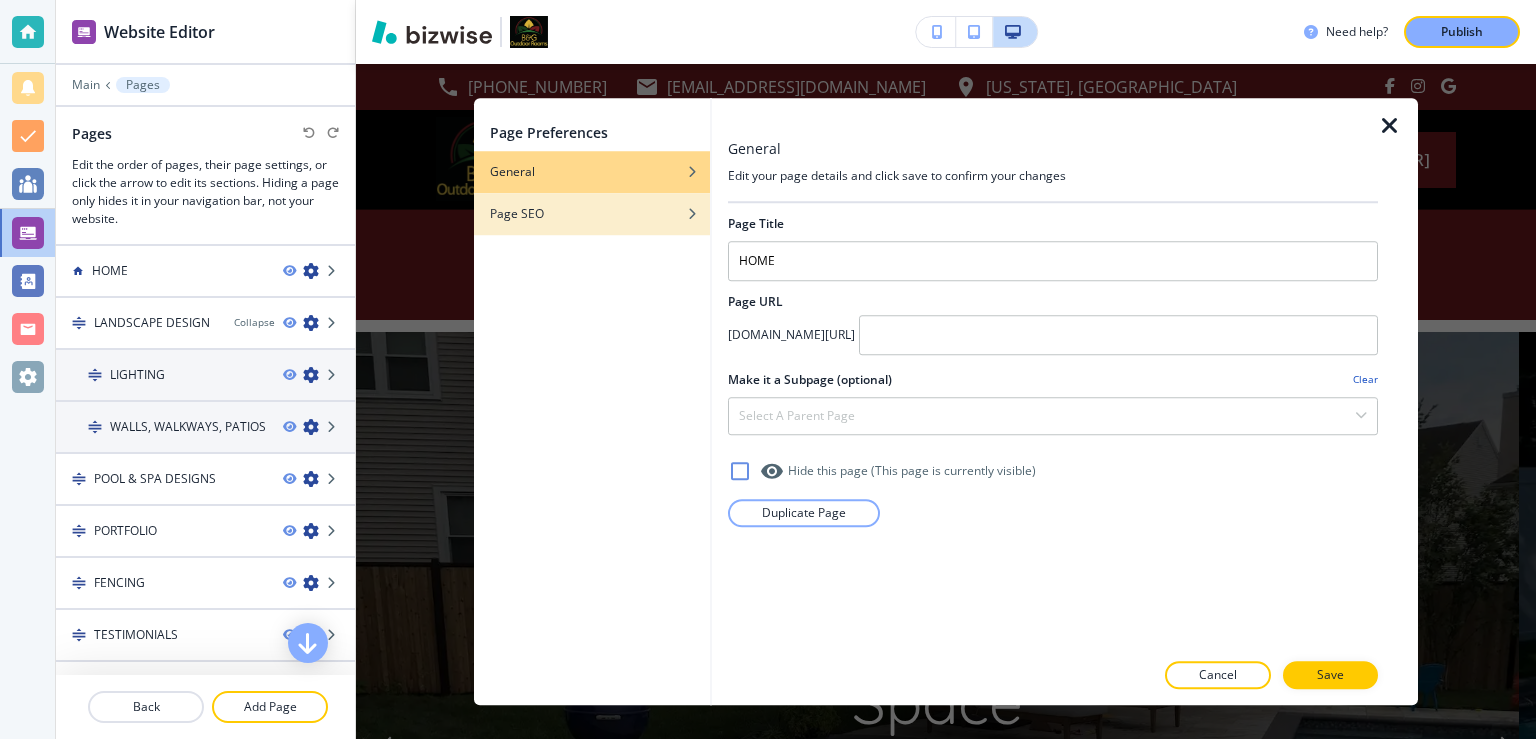 click on "Page SEO" at bounding box center (592, 214) 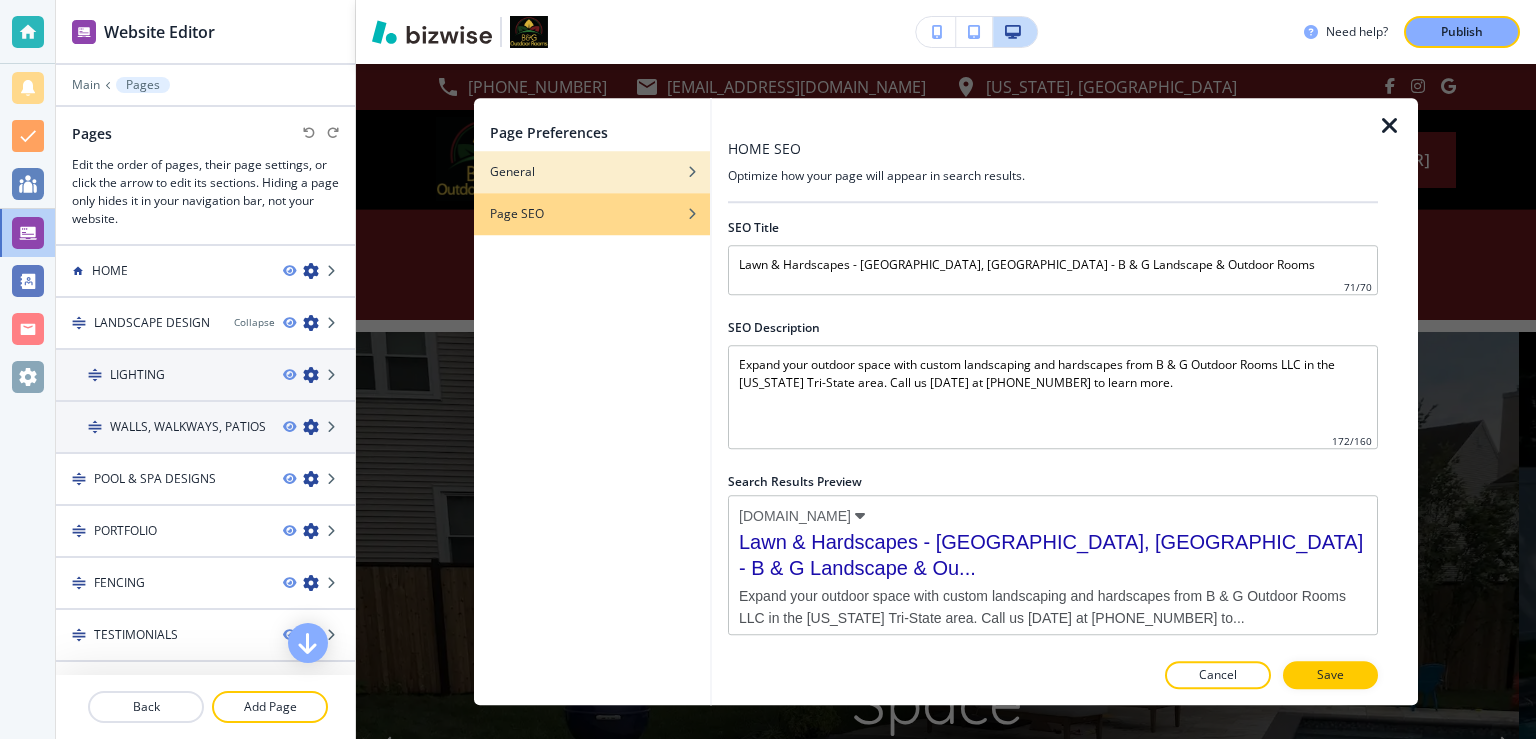 click at bounding box center [592, 187] 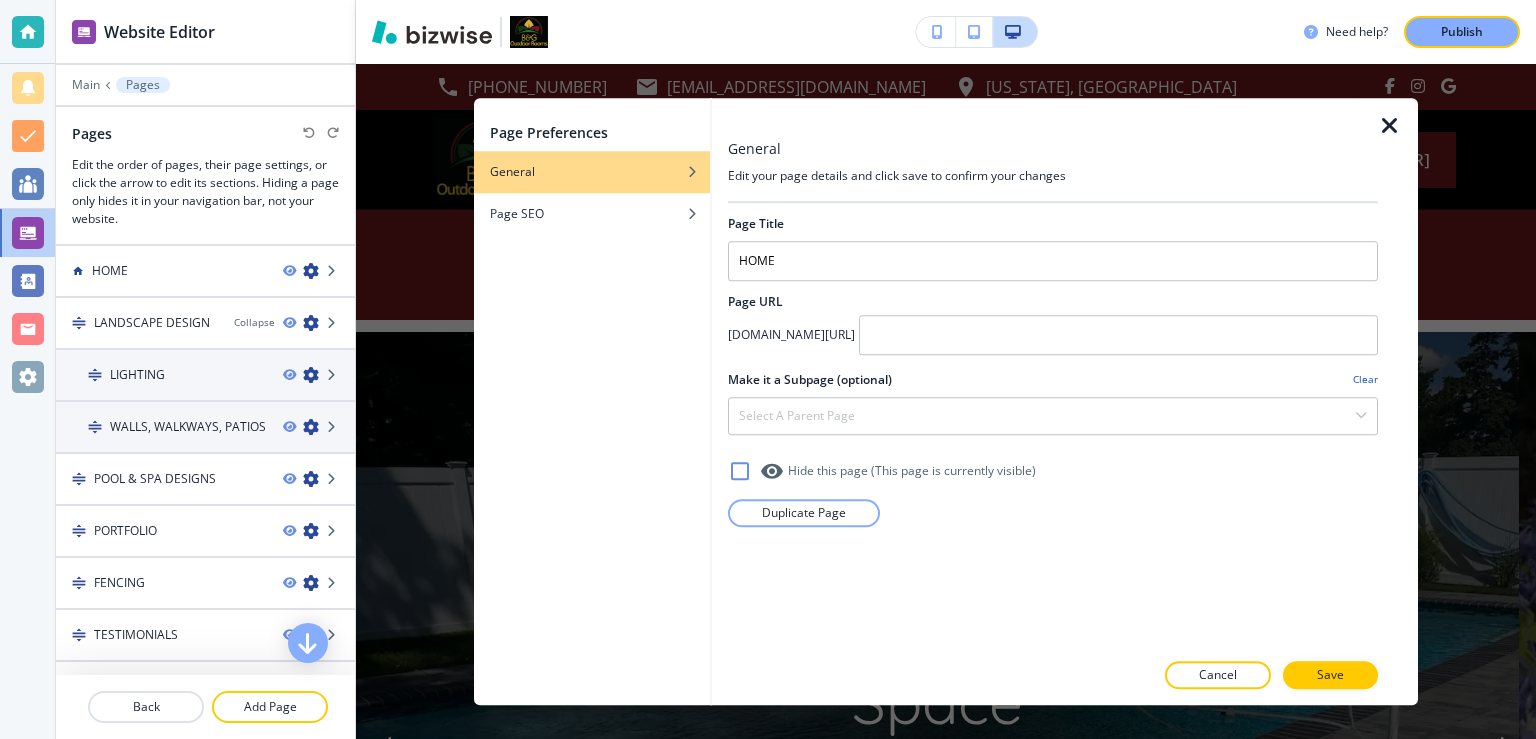 click at bounding box center (1390, 126) 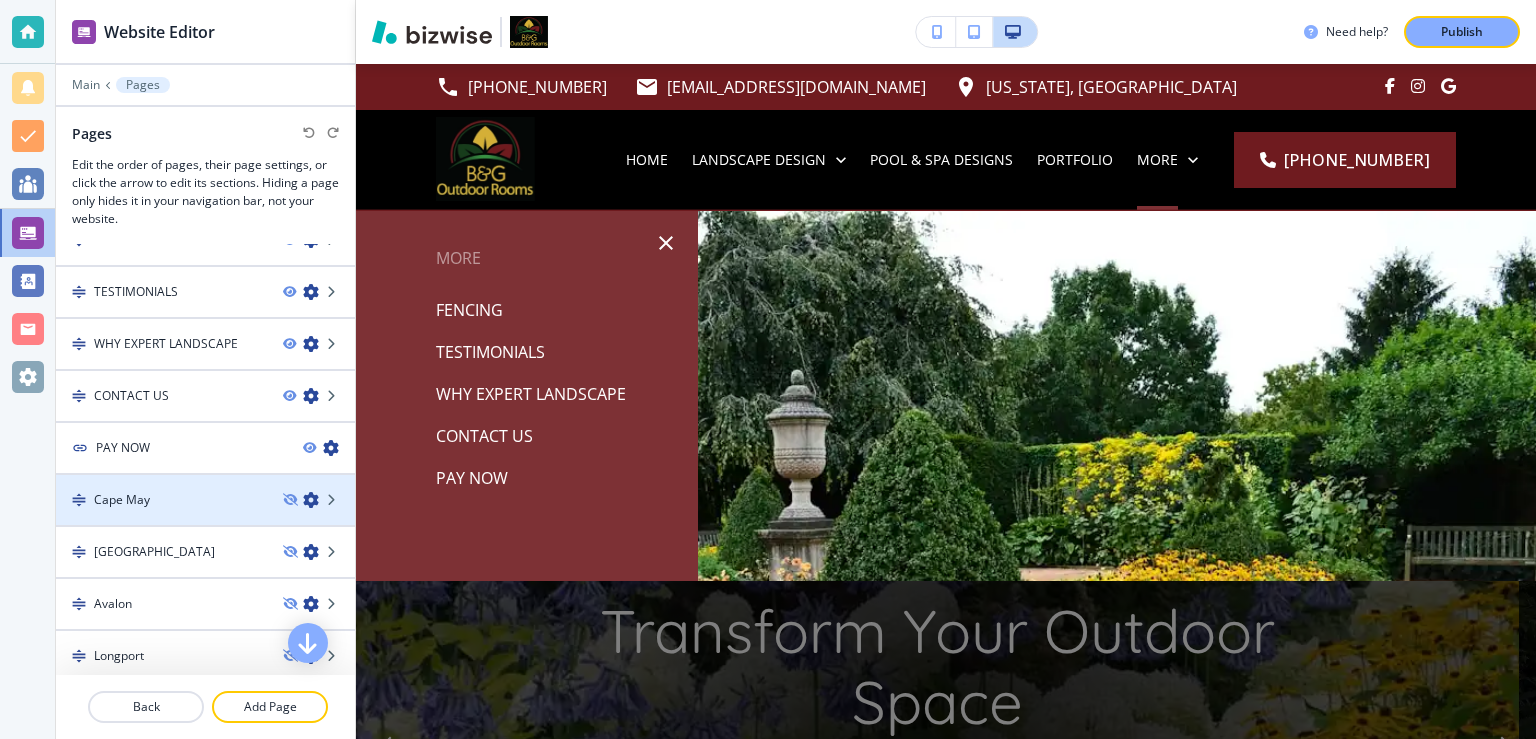 scroll, scrollTop: 0, scrollLeft: 0, axis: both 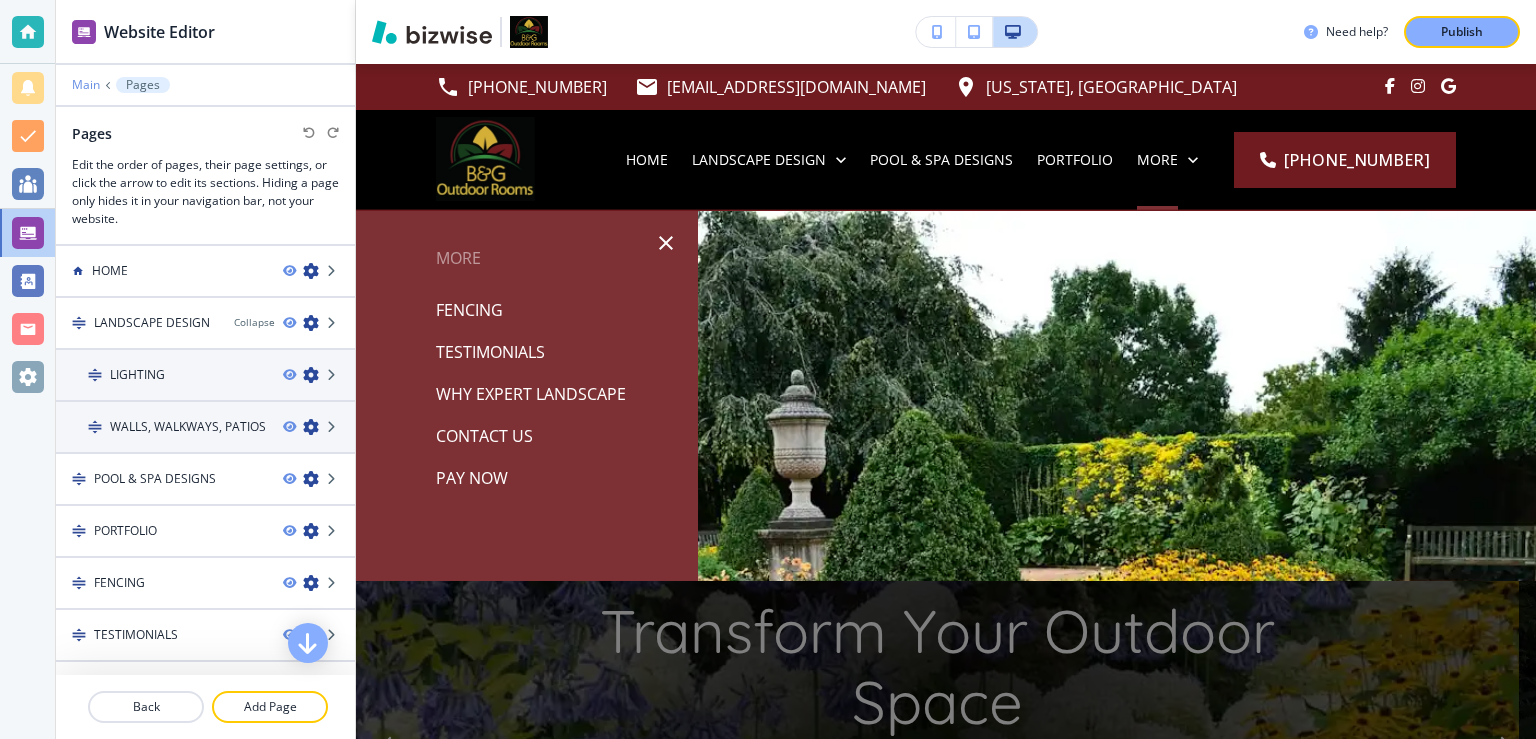 click on "Main" at bounding box center [86, 85] 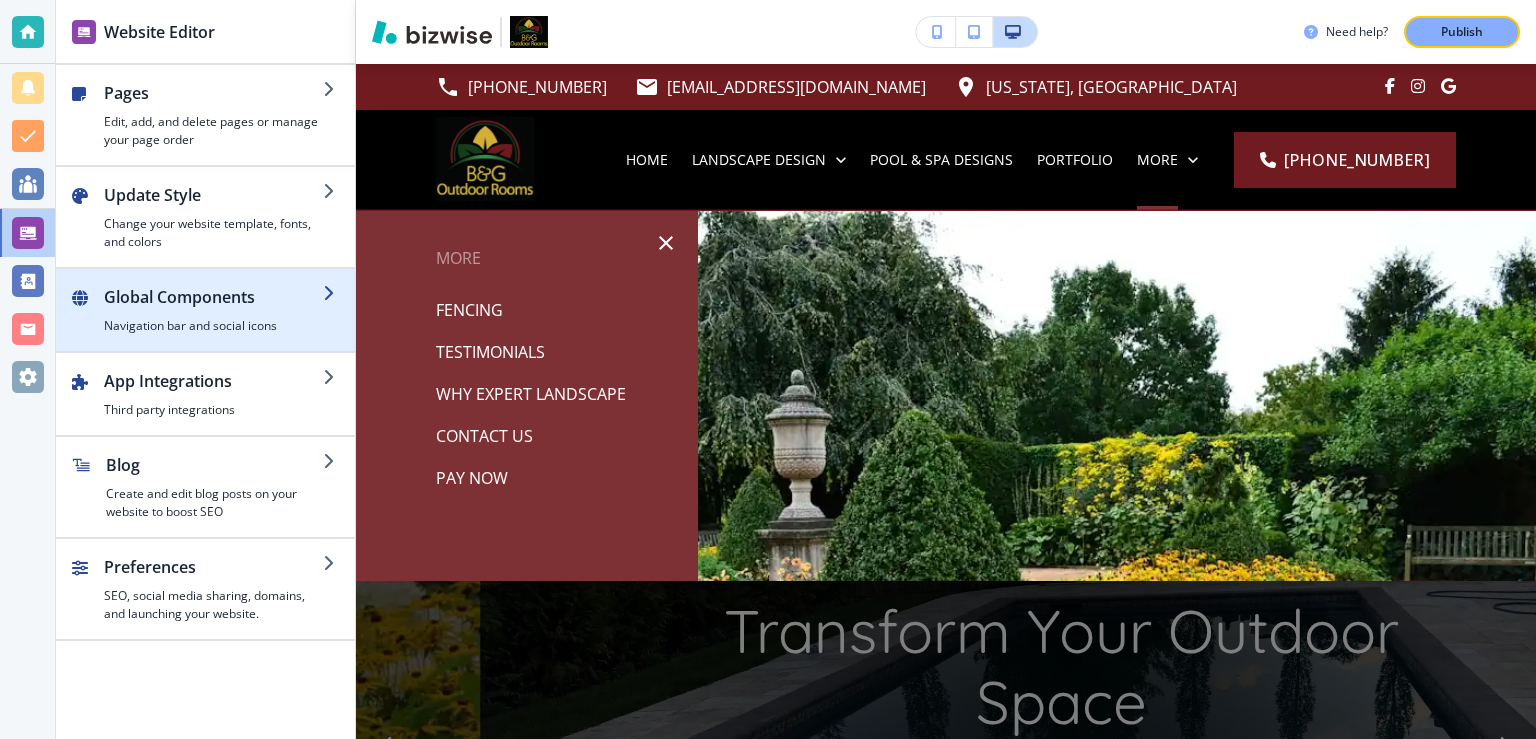 click on "Global Components" at bounding box center (213, 297) 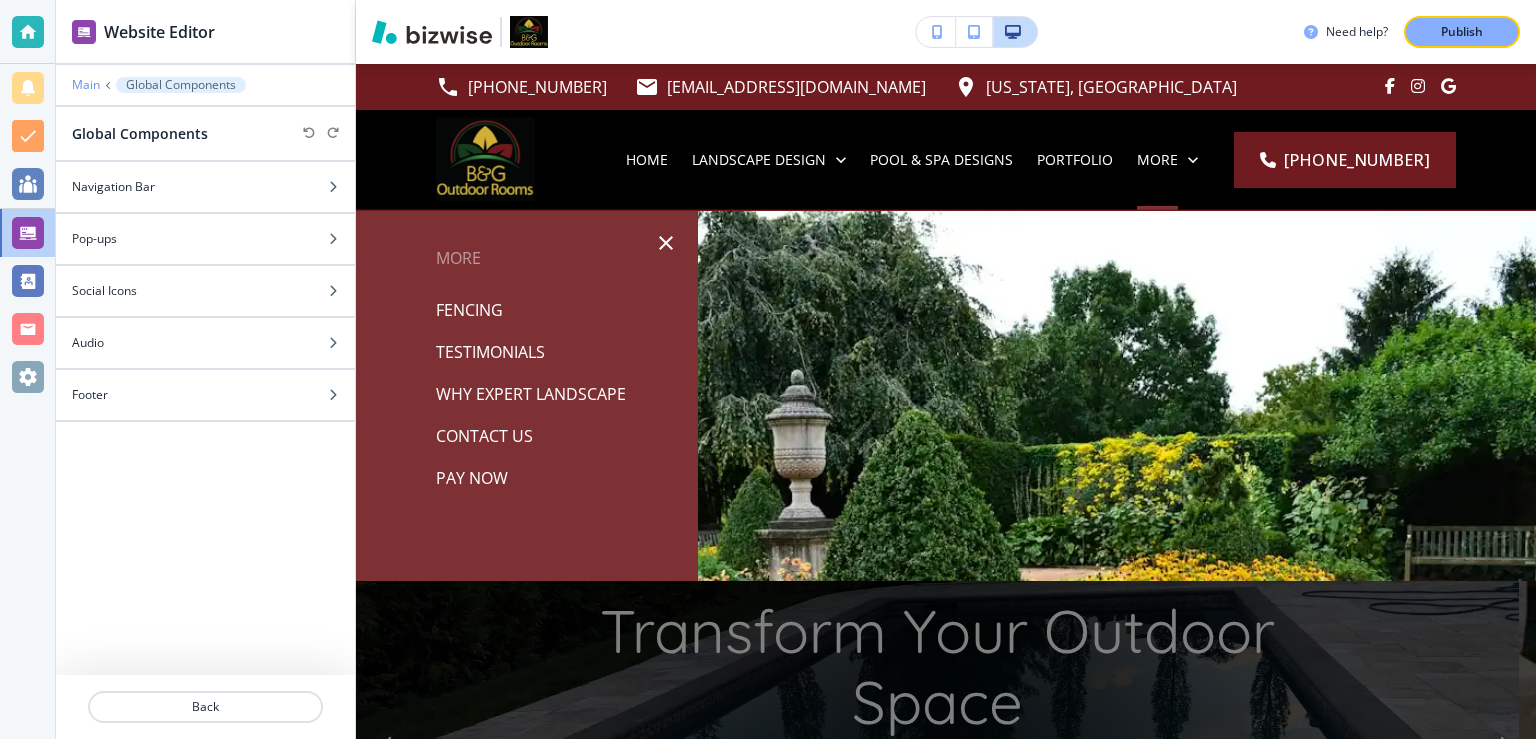 click on "Main" at bounding box center (86, 85) 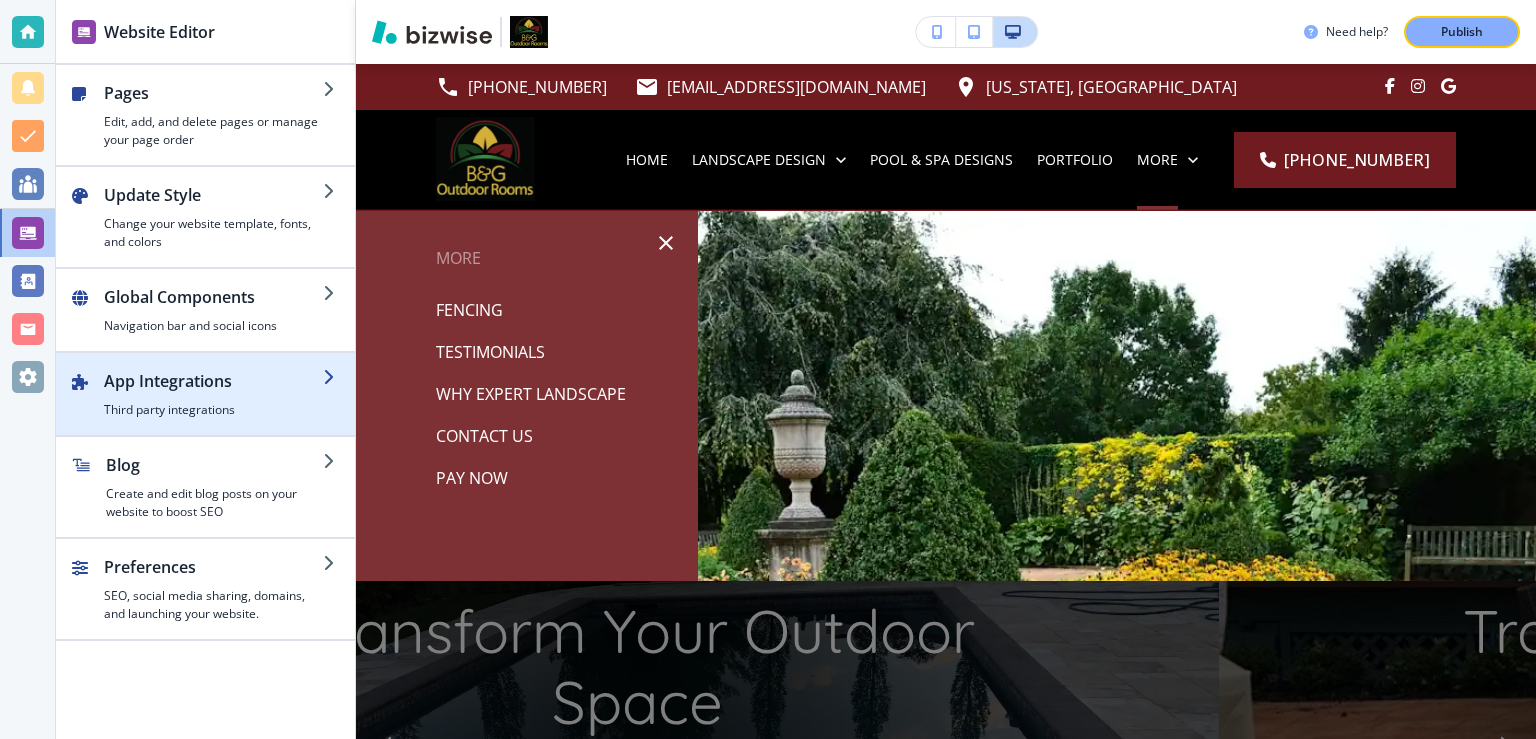 click on "Third party integrations" at bounding box center [213, 410] 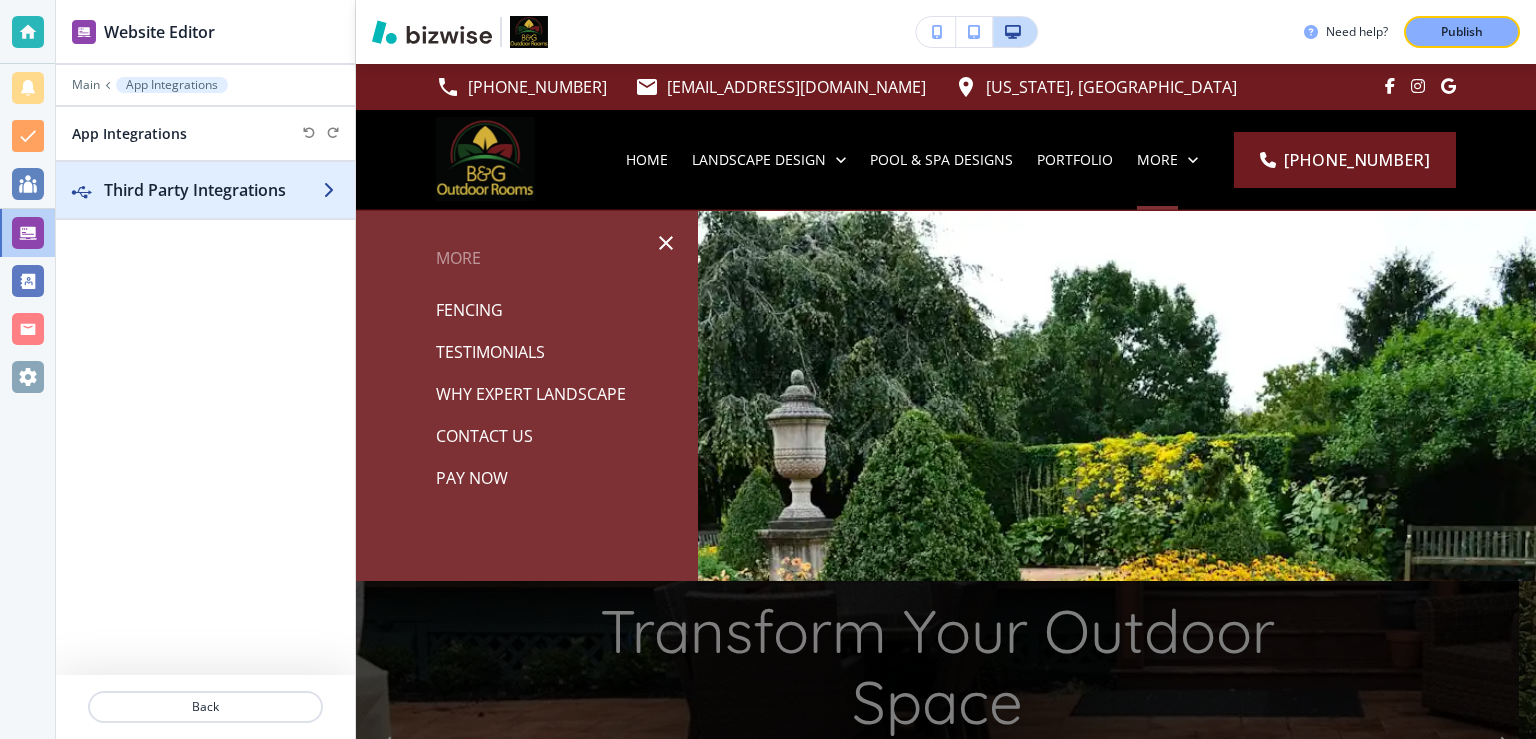 click on "Third Party Integrations" at bounding box center (213, 190) 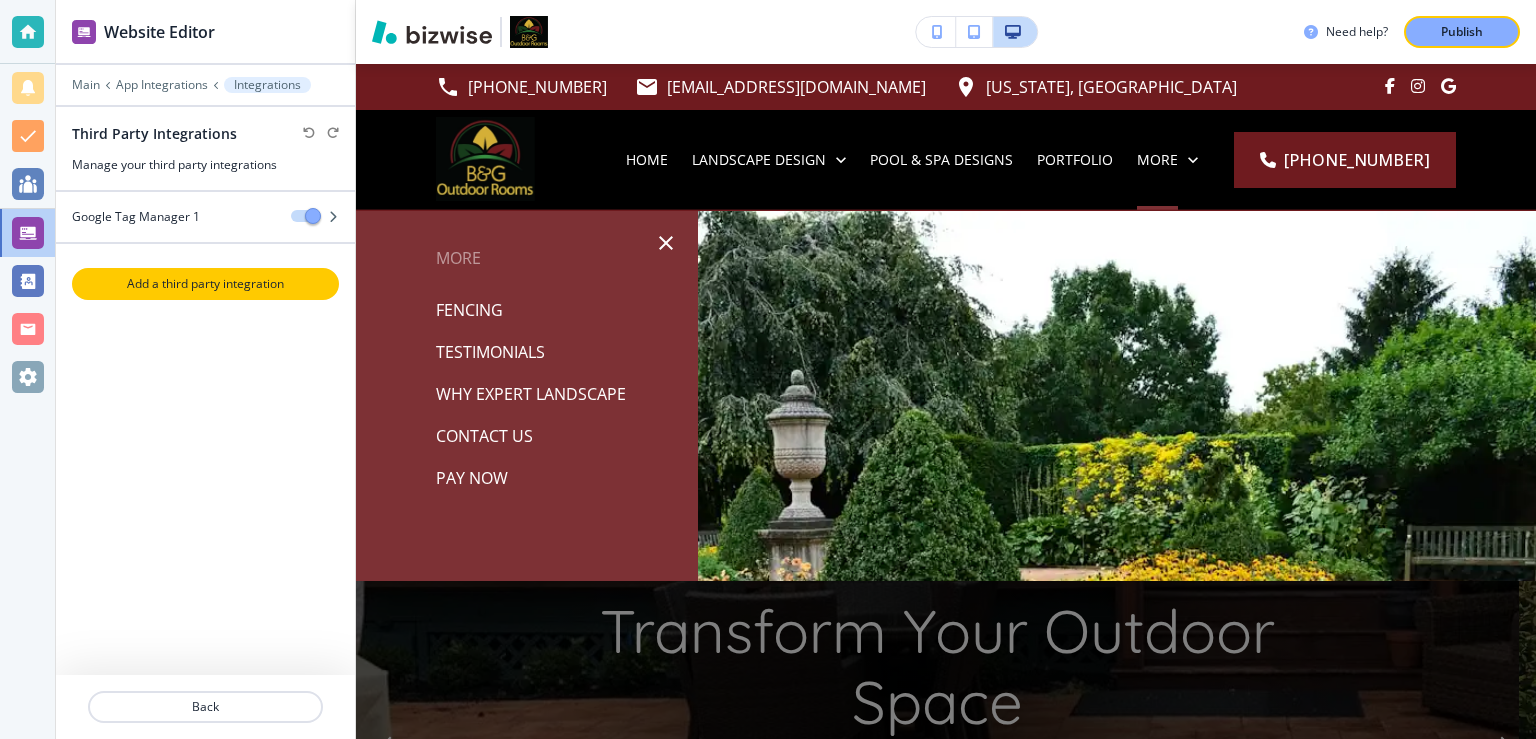 click on "Add a third party integration" at bounding box center [205, 284] 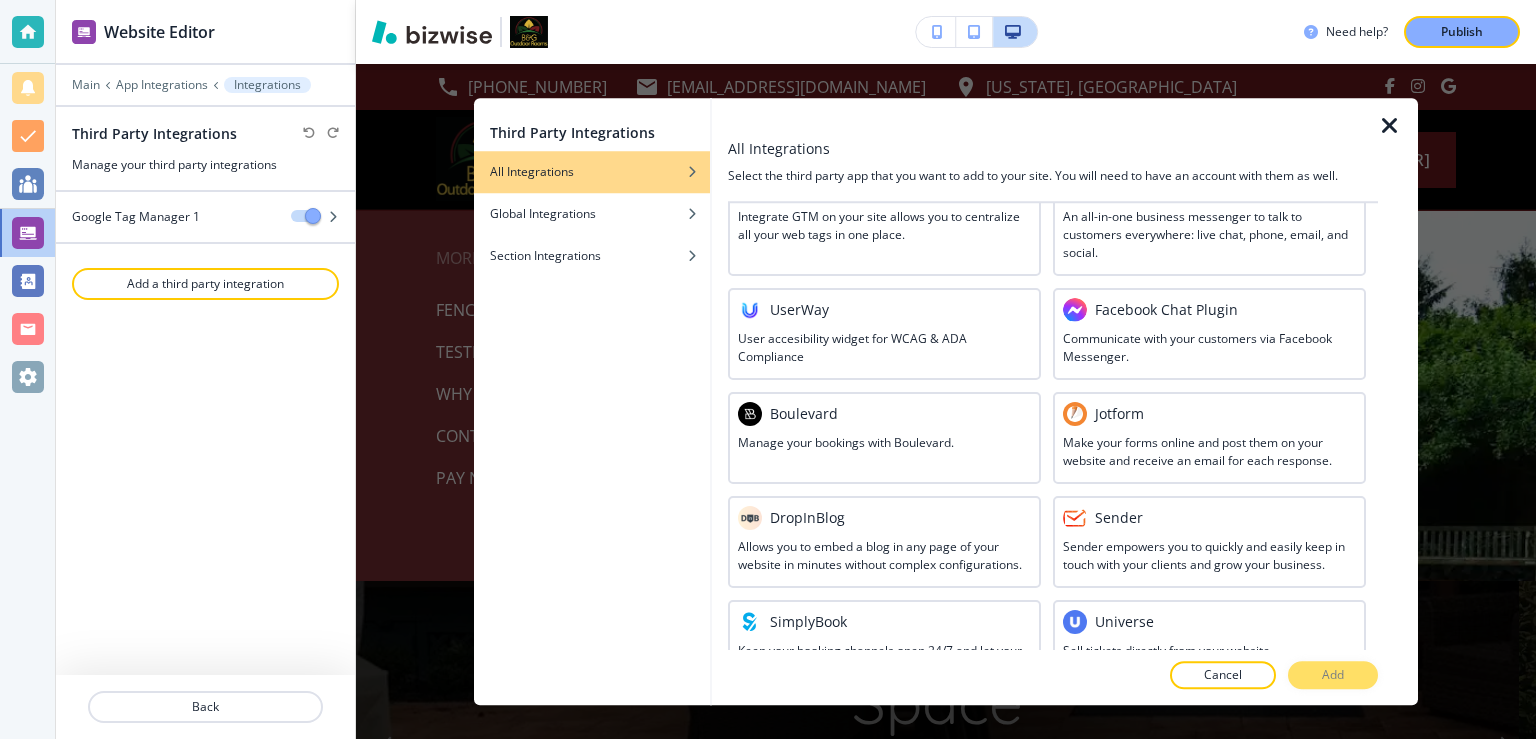 scroll, scrollTop: 0, scrollLeft: 0, axis: both 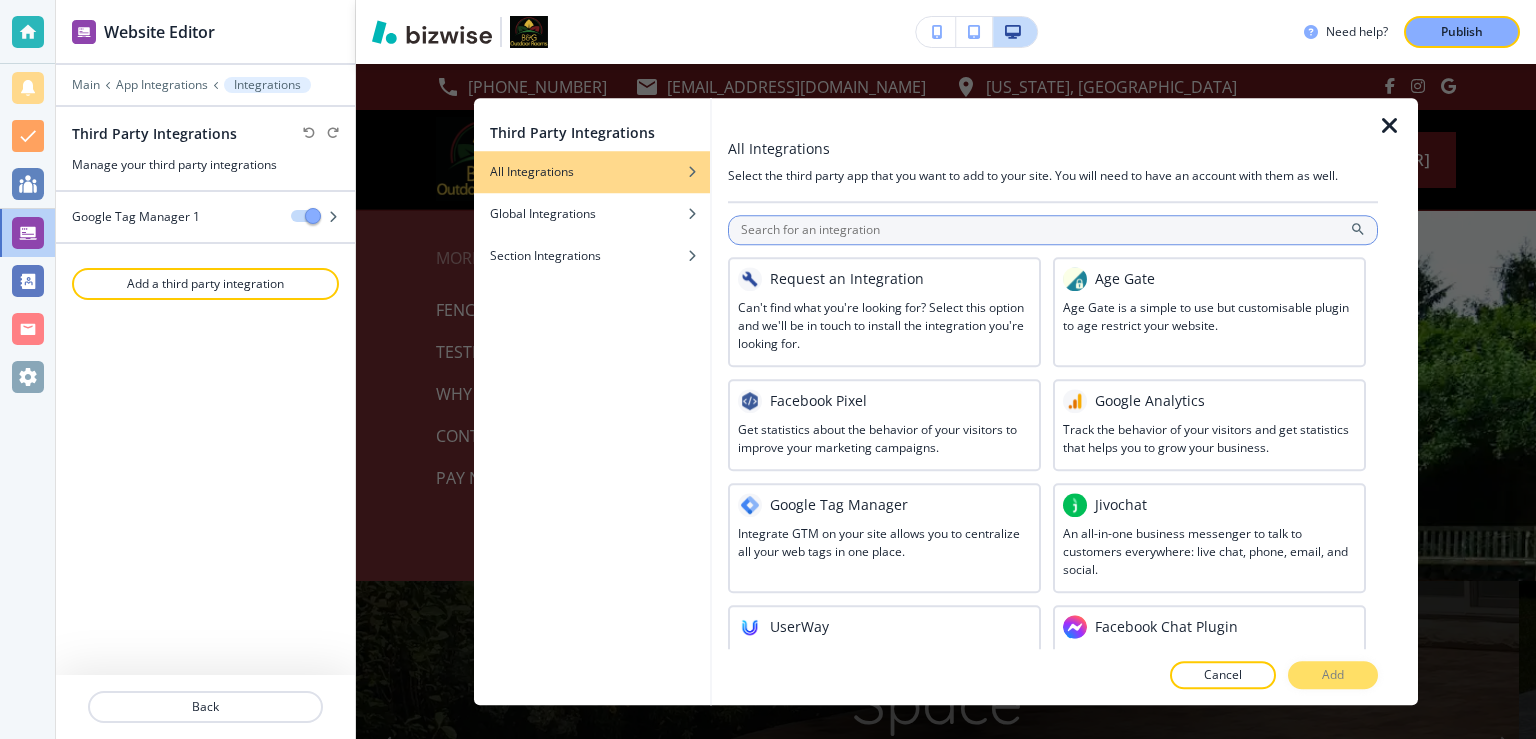 click at bounding box center [1053, 230] 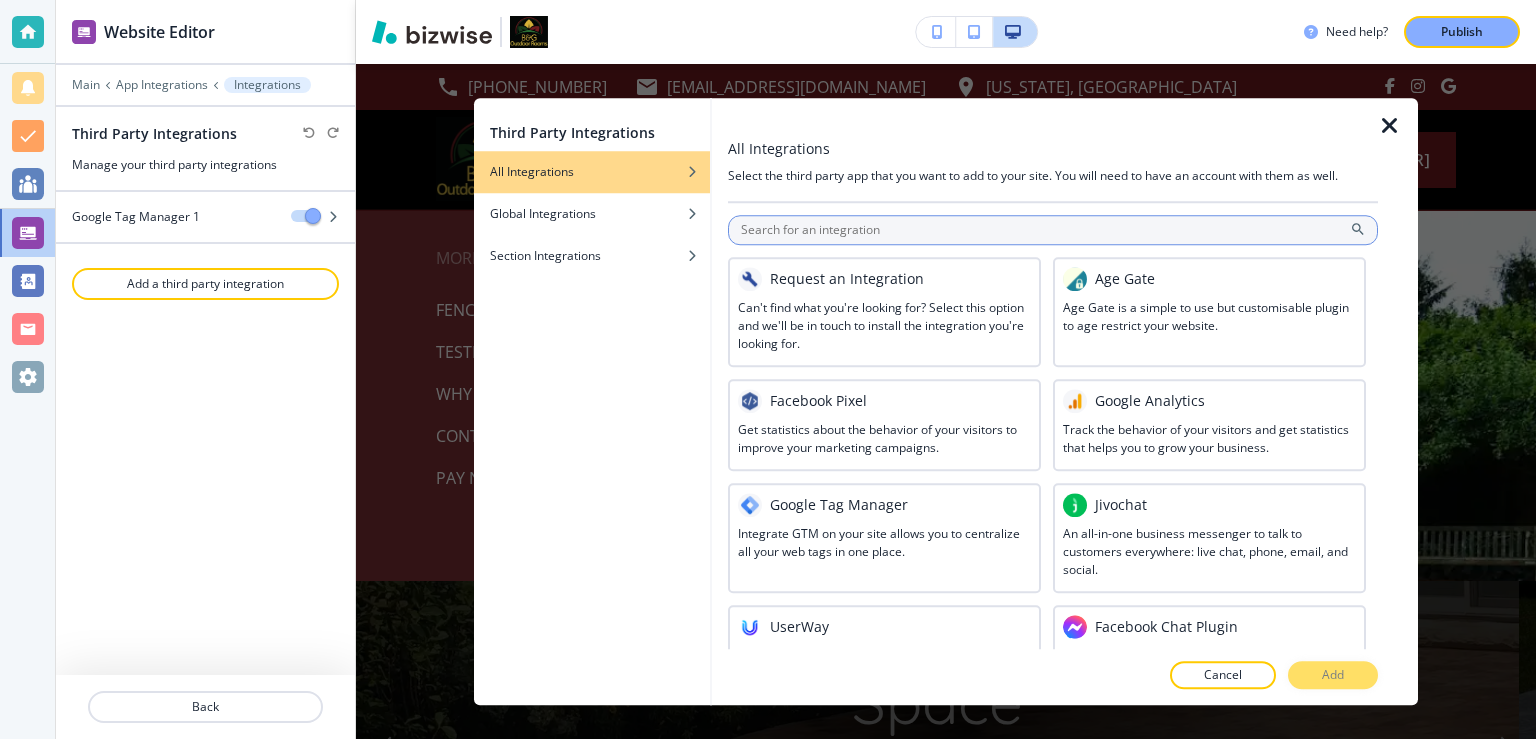 click at bounding box center (1053, 230) 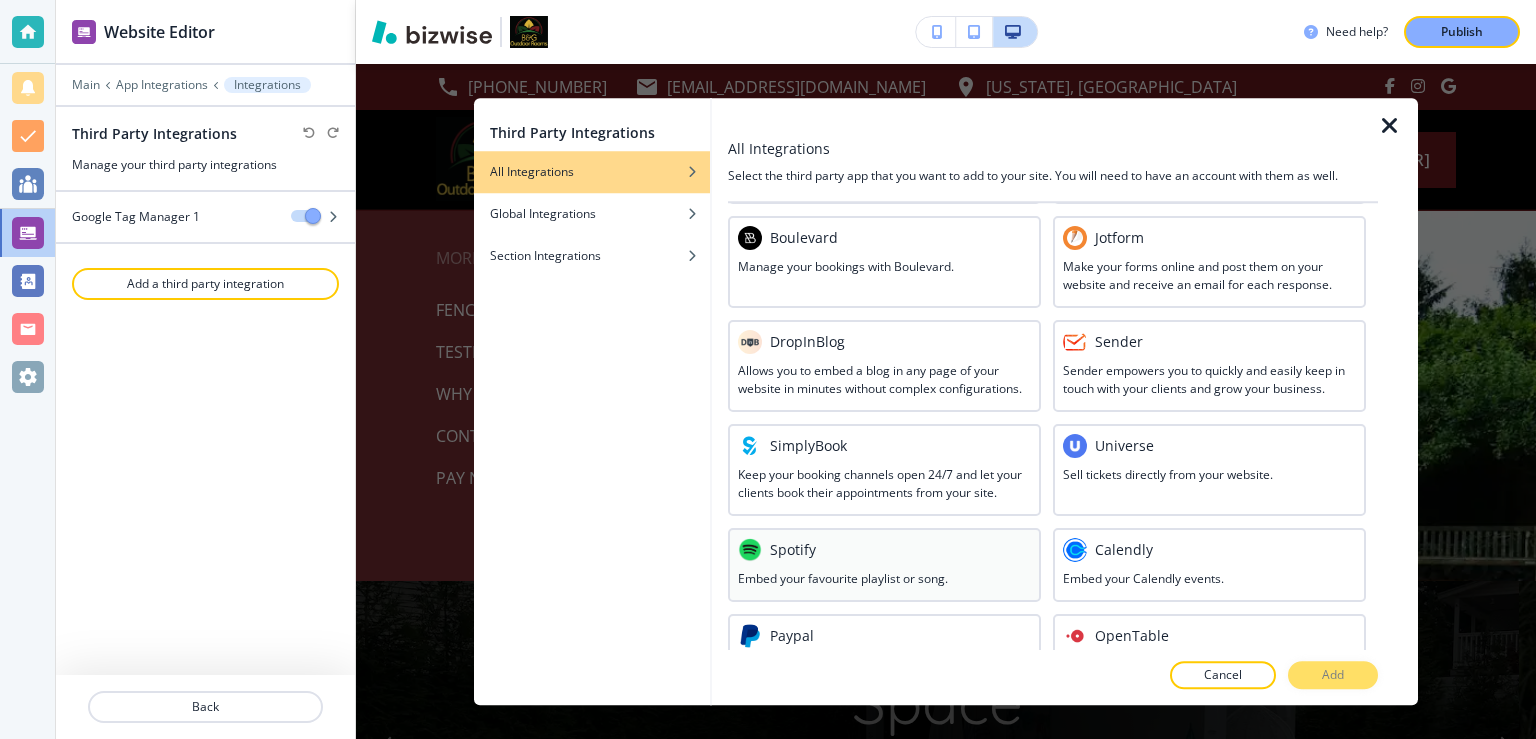 scroll, scrollTop: 176, scrollLeft: 0, axis: vertical 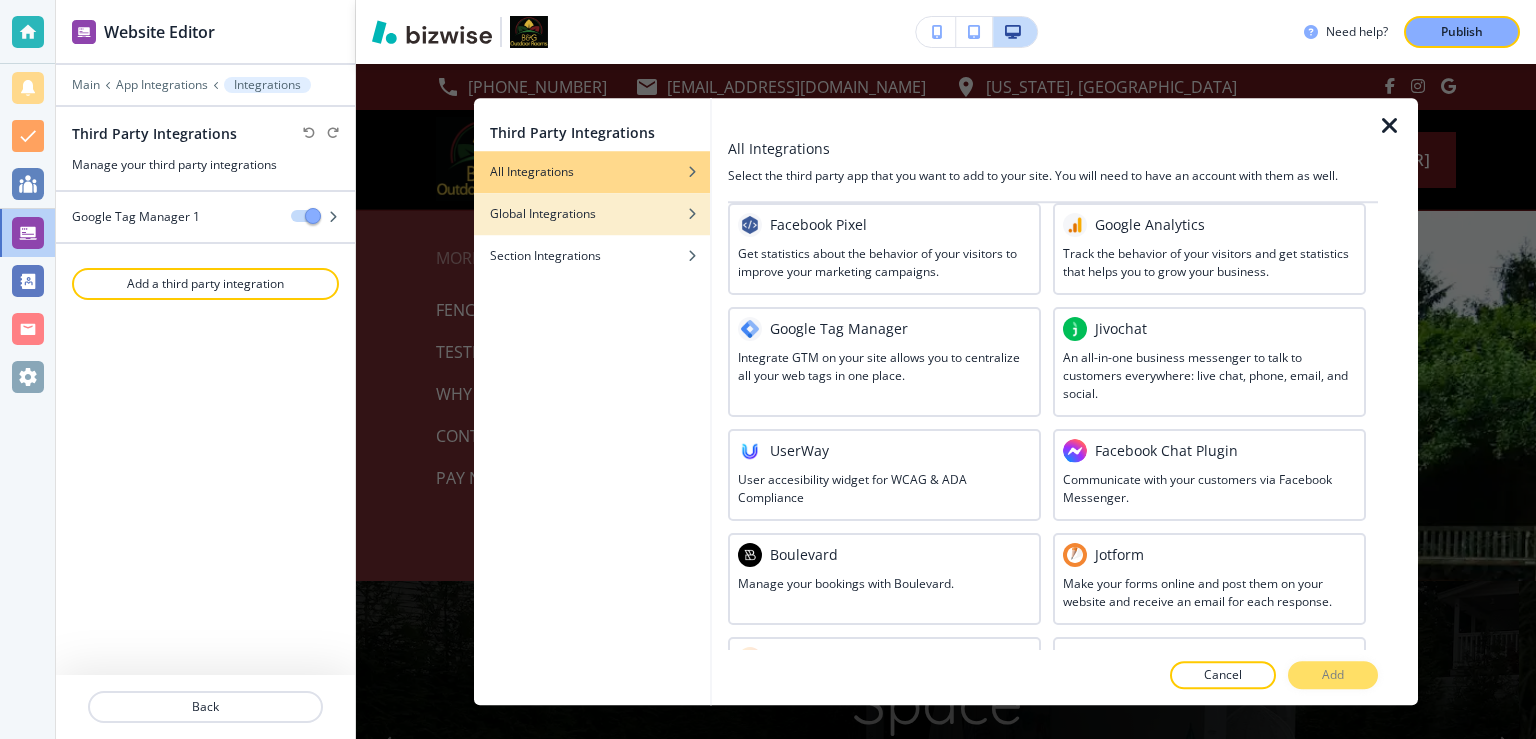 click on "Global Integrations" at bounding box center (543, 214) 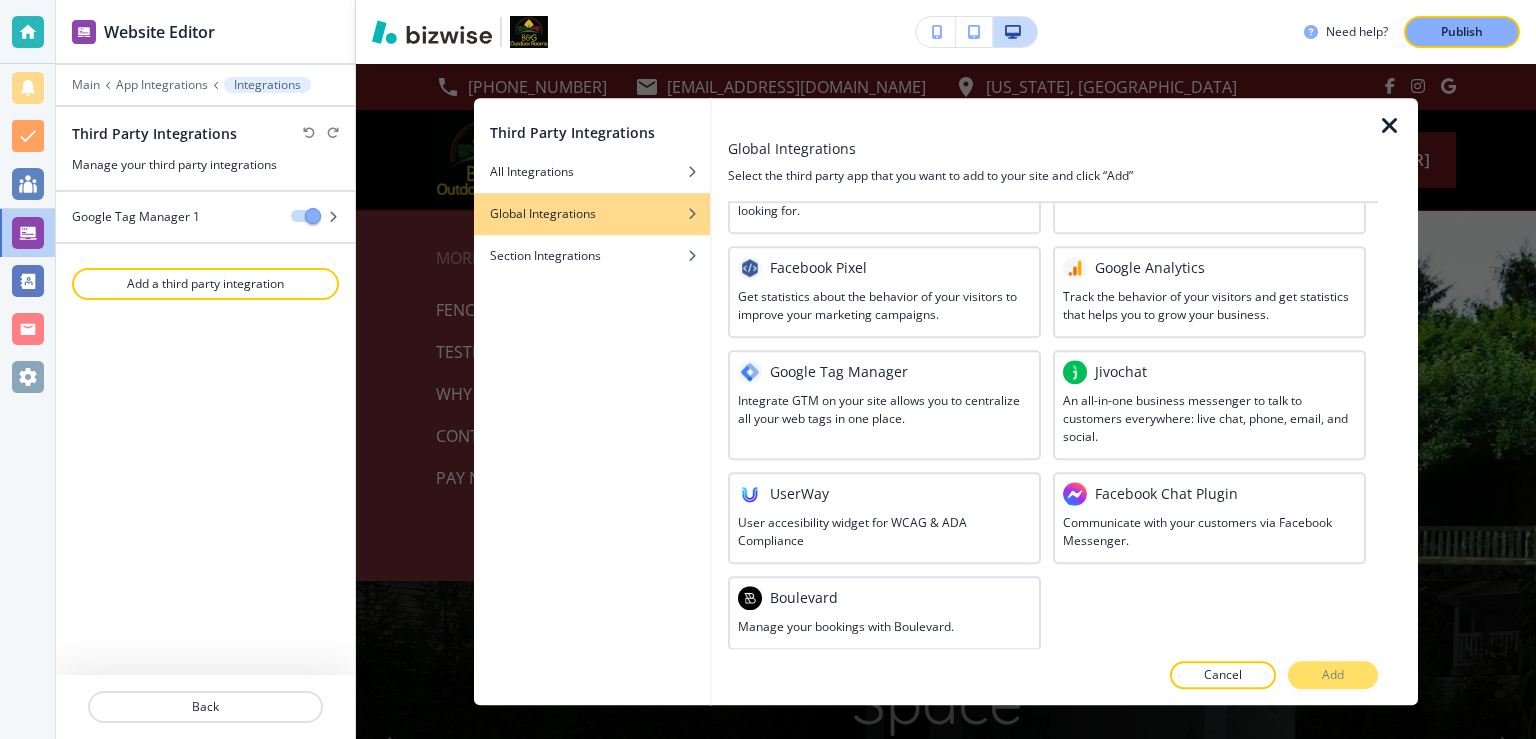 scroll, scrollTop: 0, scrollLeft: 0, axis: both 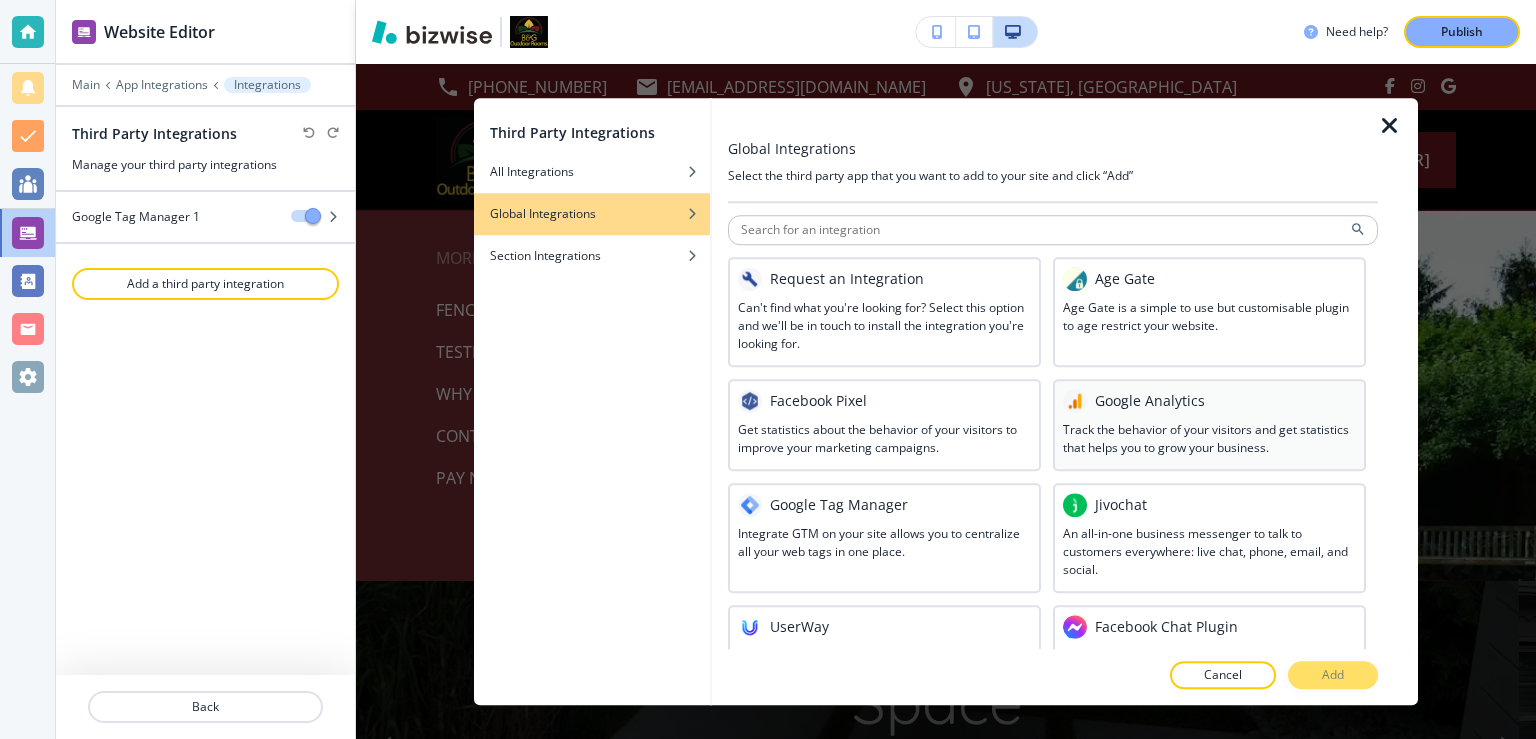 click at bounding box center (1209, 417) 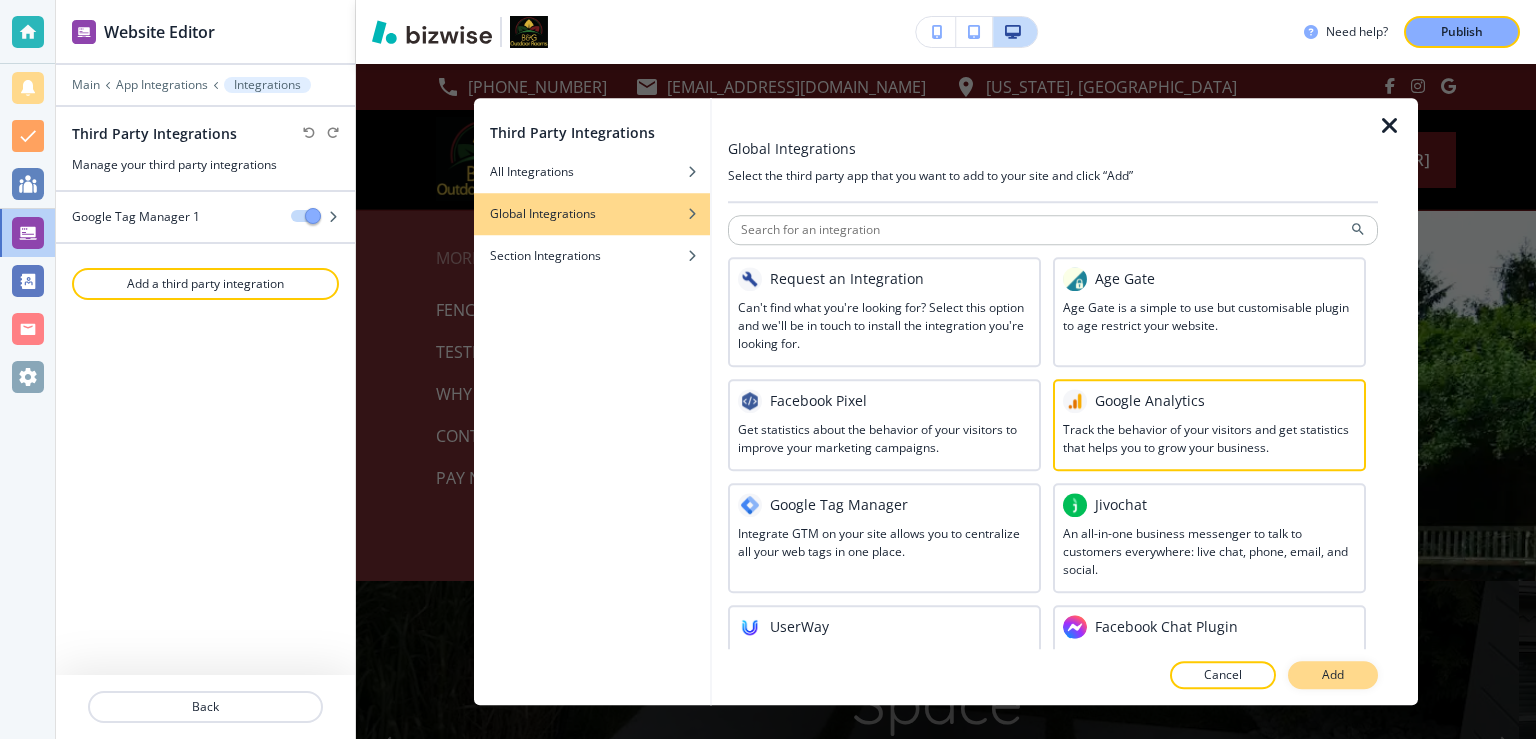 click on "Add" at bounding box center [1333, 675] 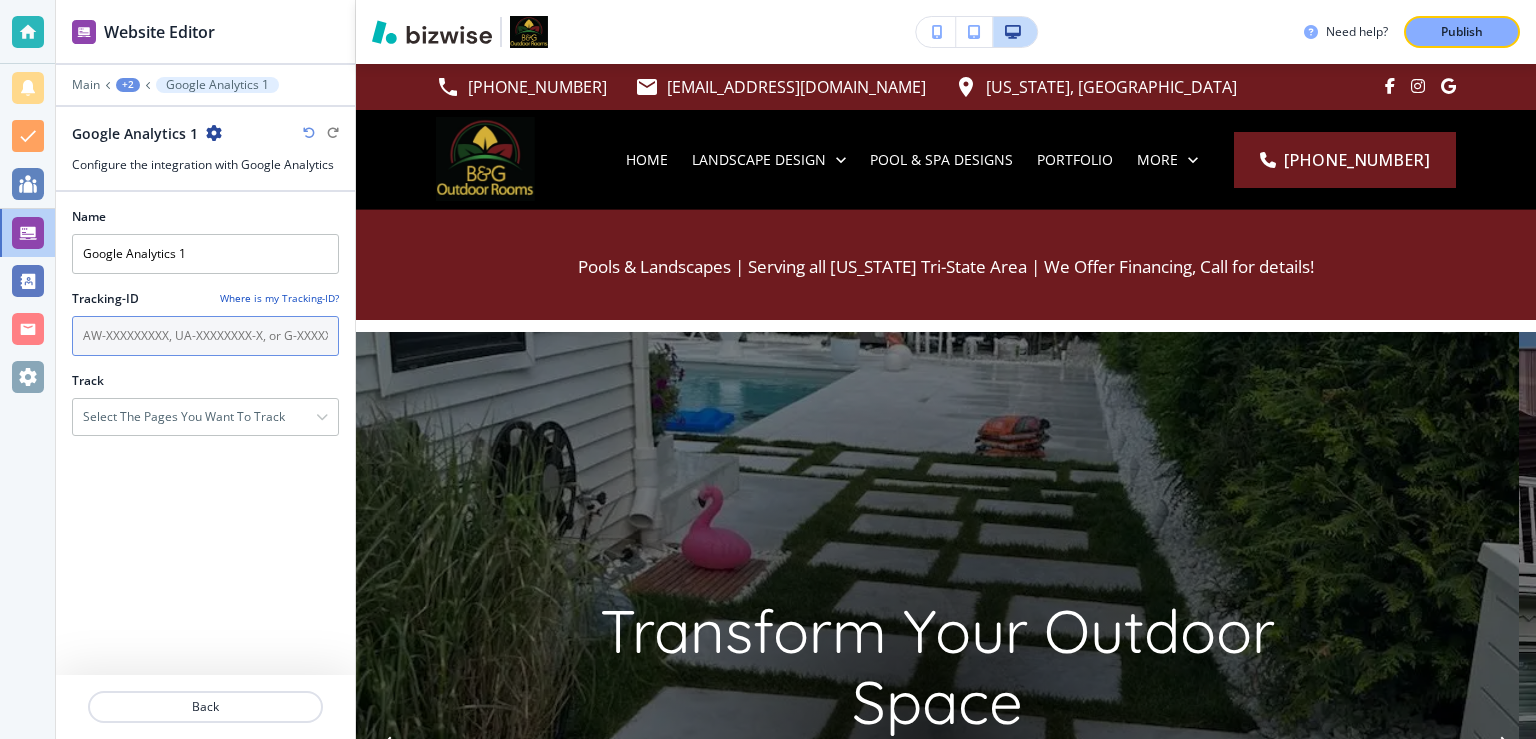 click at bounding box center (205, 336) 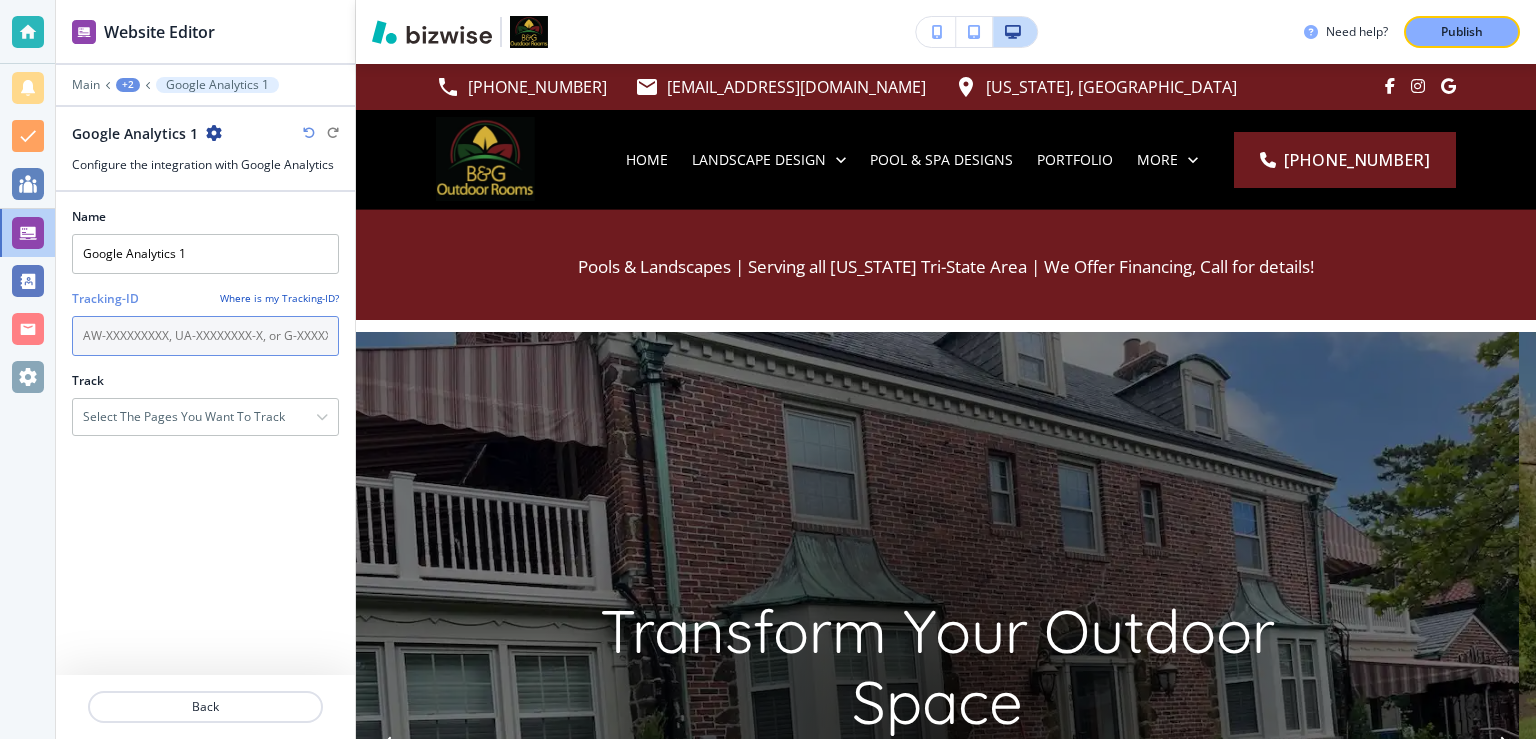 paste on "G-2YRXYC0BMP" 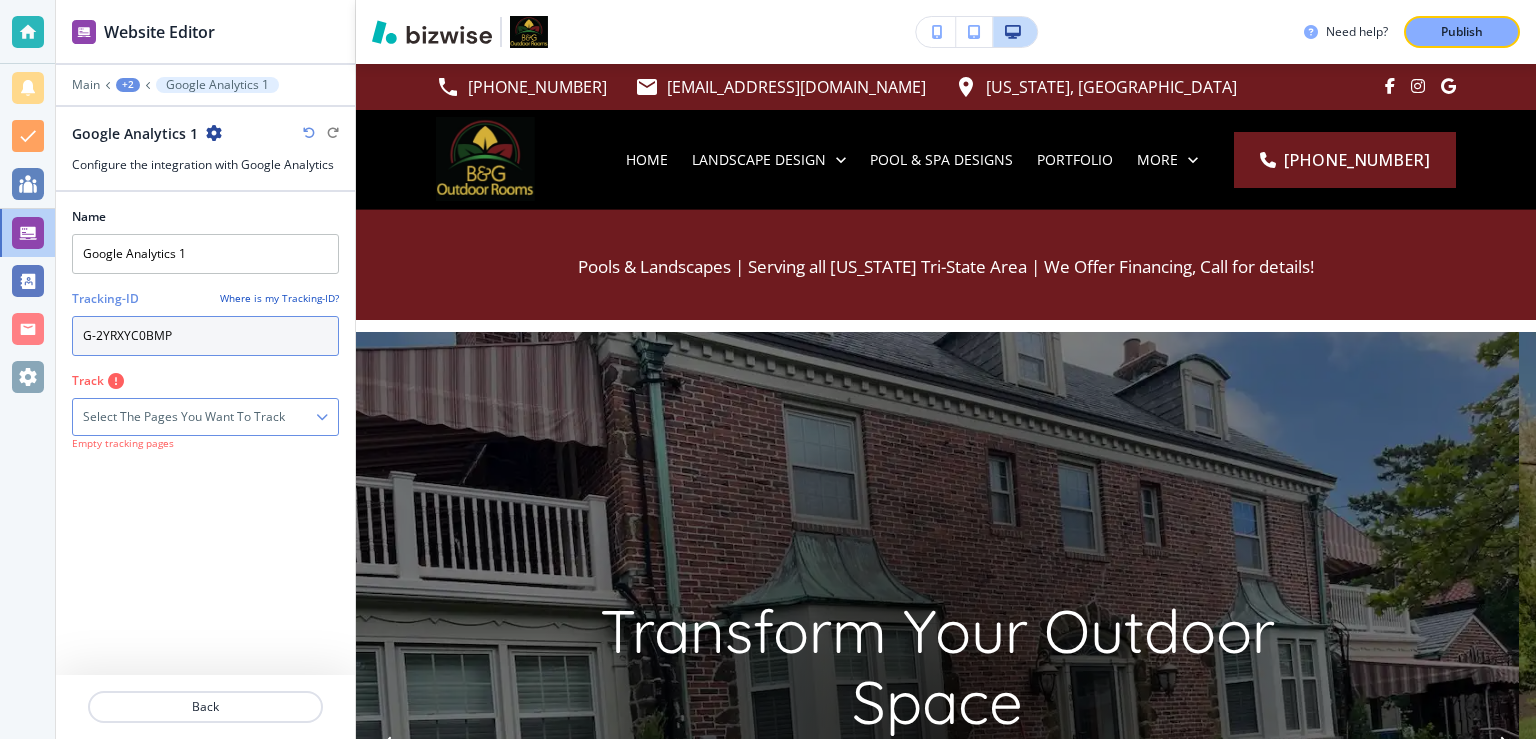 type on "G-2YRXYC0BMP" 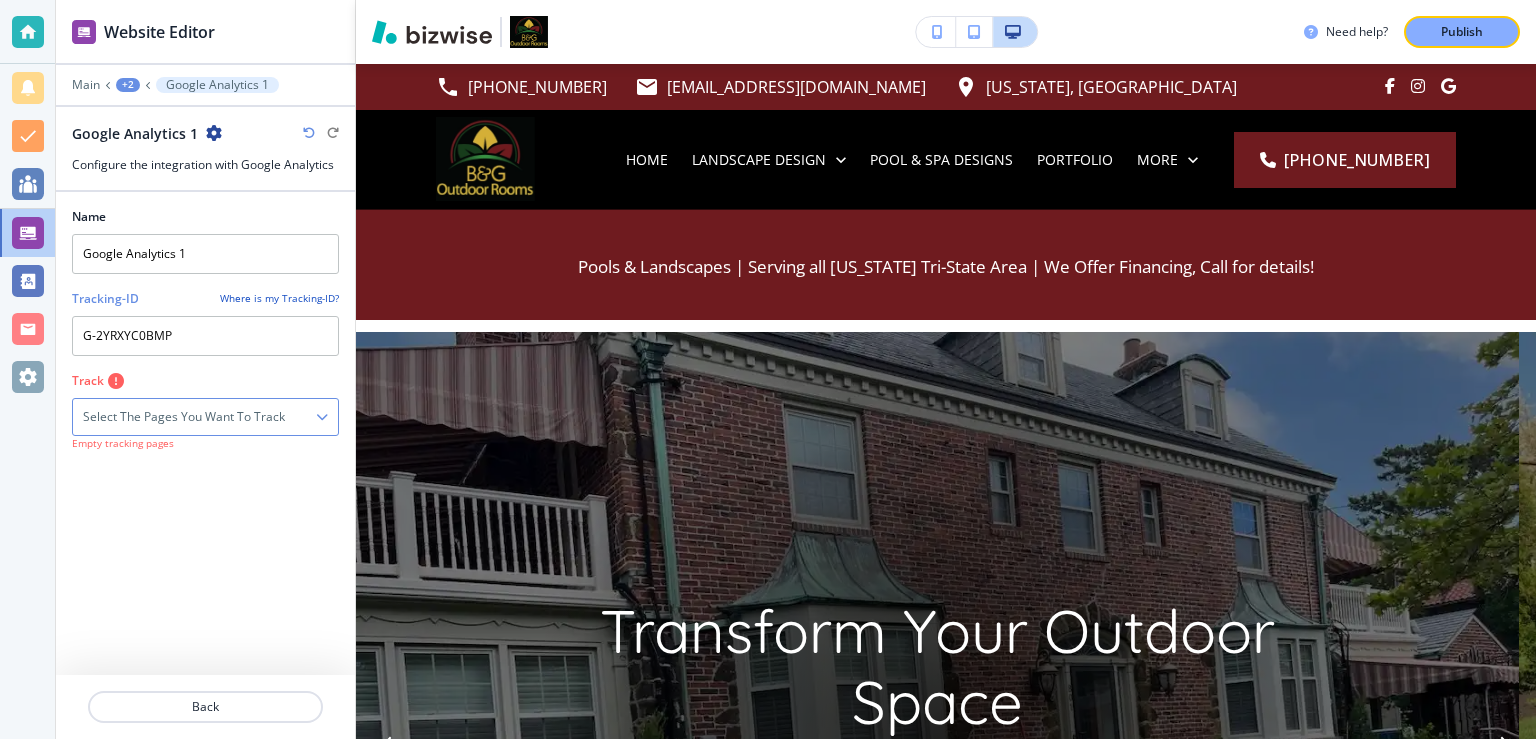 click on "Select the pages you want to track" at bounding box center (184, 417) 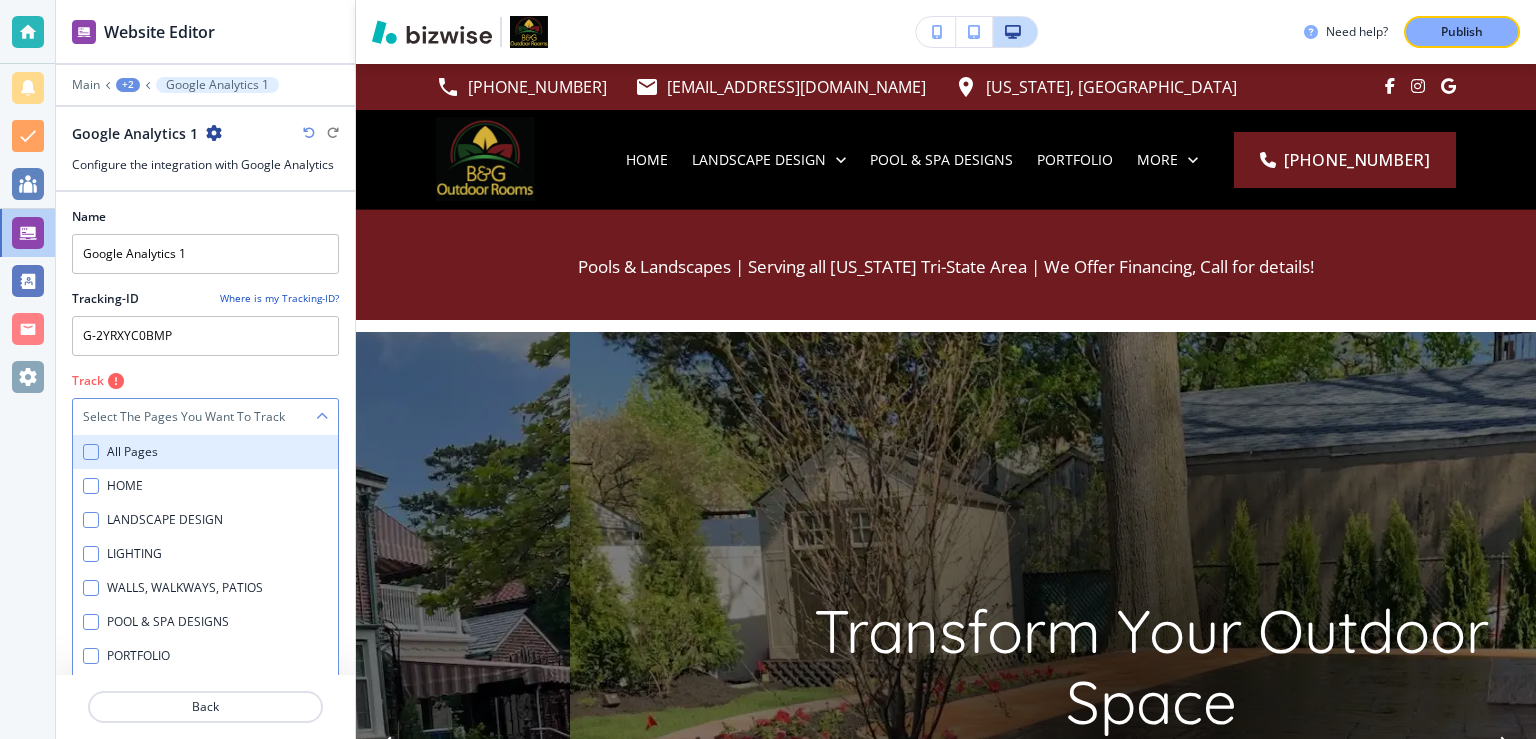 click on "All Pages" at bounding box center (132, 452) 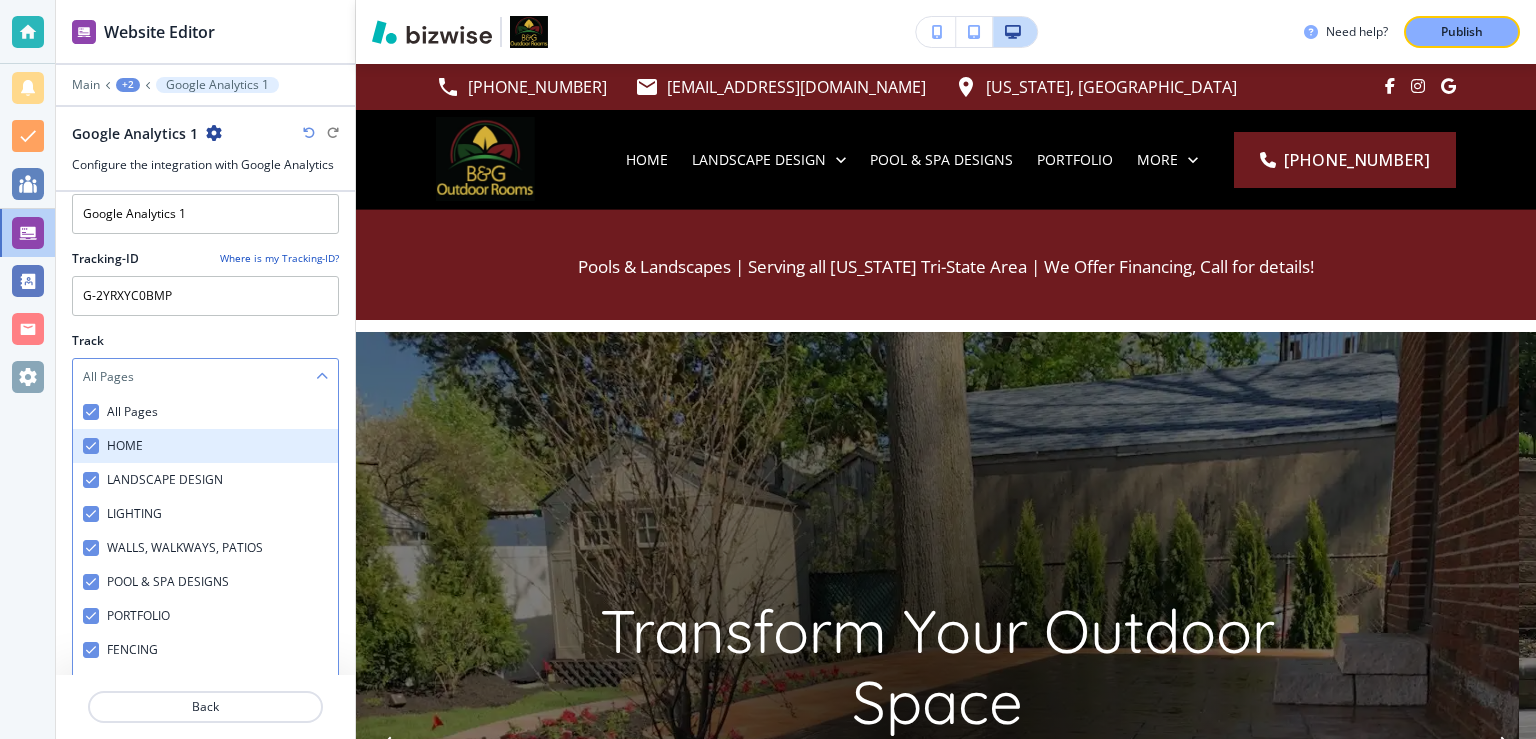 scroll, scrollTop: 58, scrollLeft: 0, axis: vertical 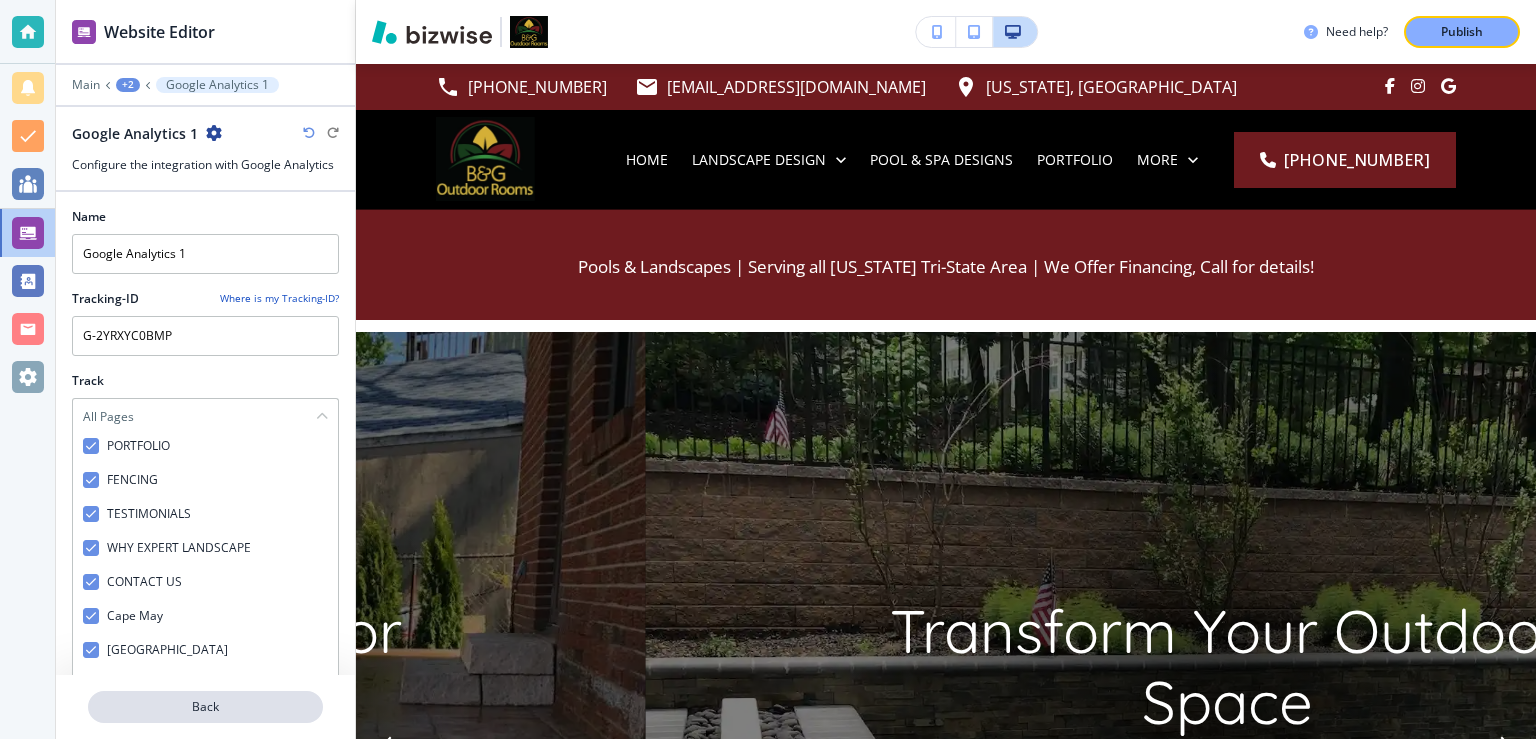 click on "Back" at bounding box center [205, 707] 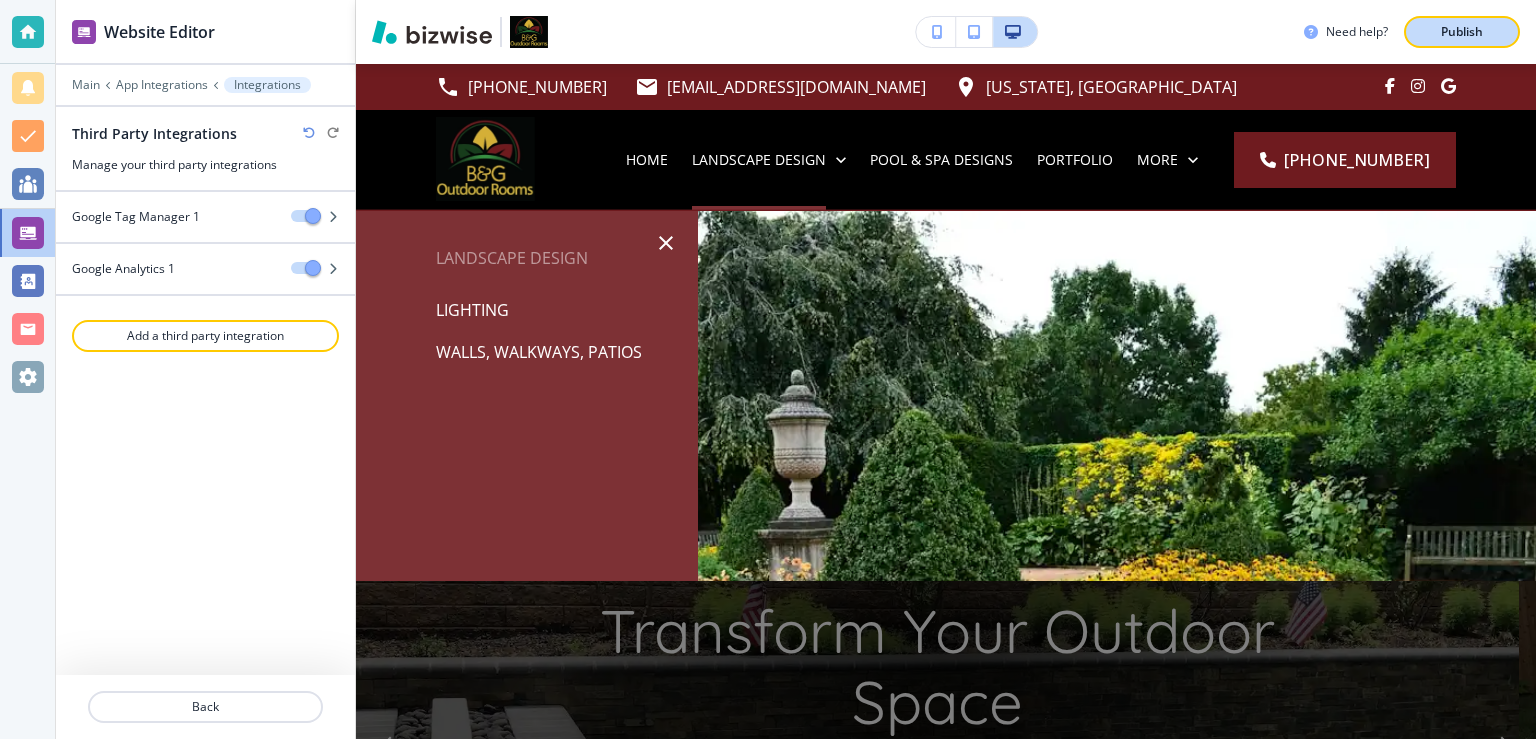click on "Publish" at bounding box center [1462, 32] 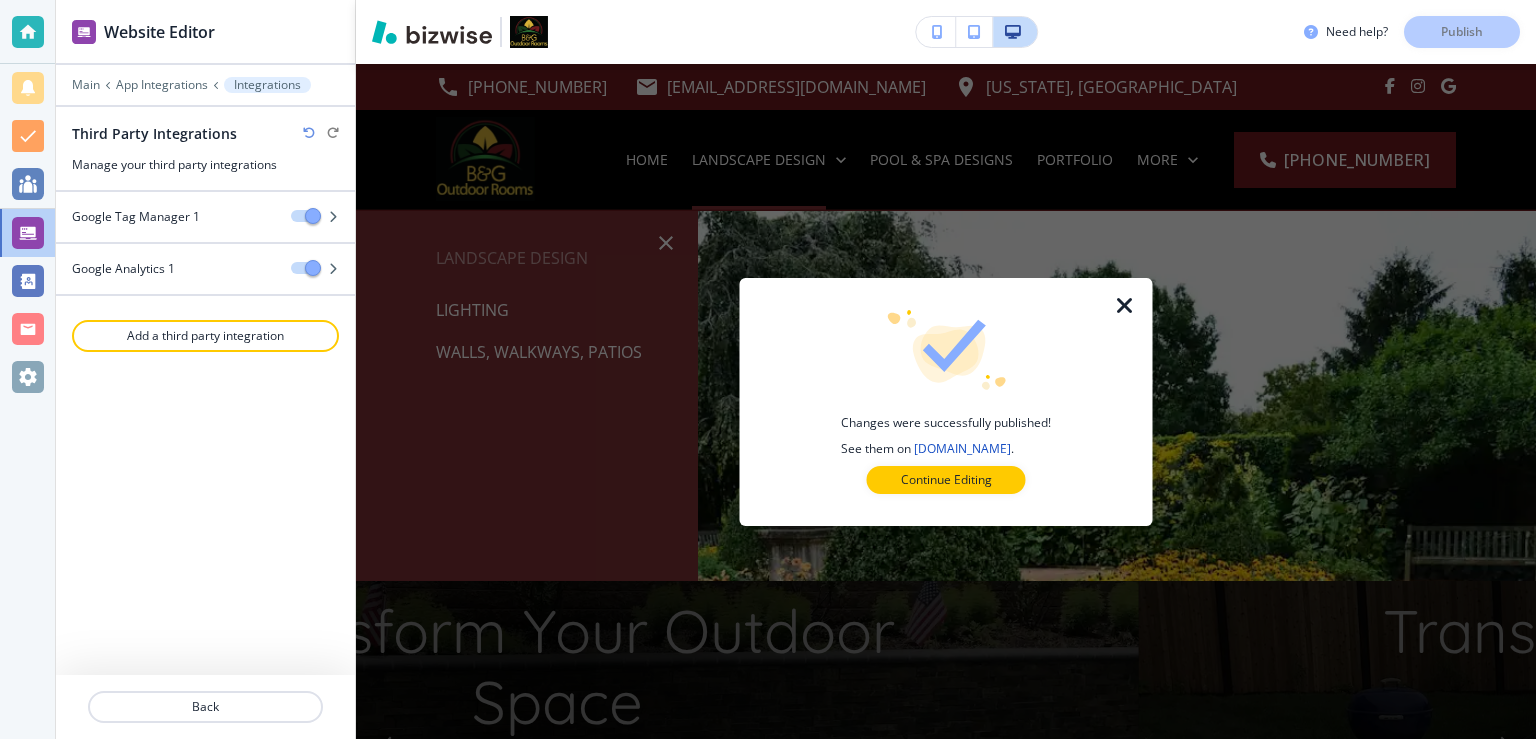 click at bounding box center [1125, 306] 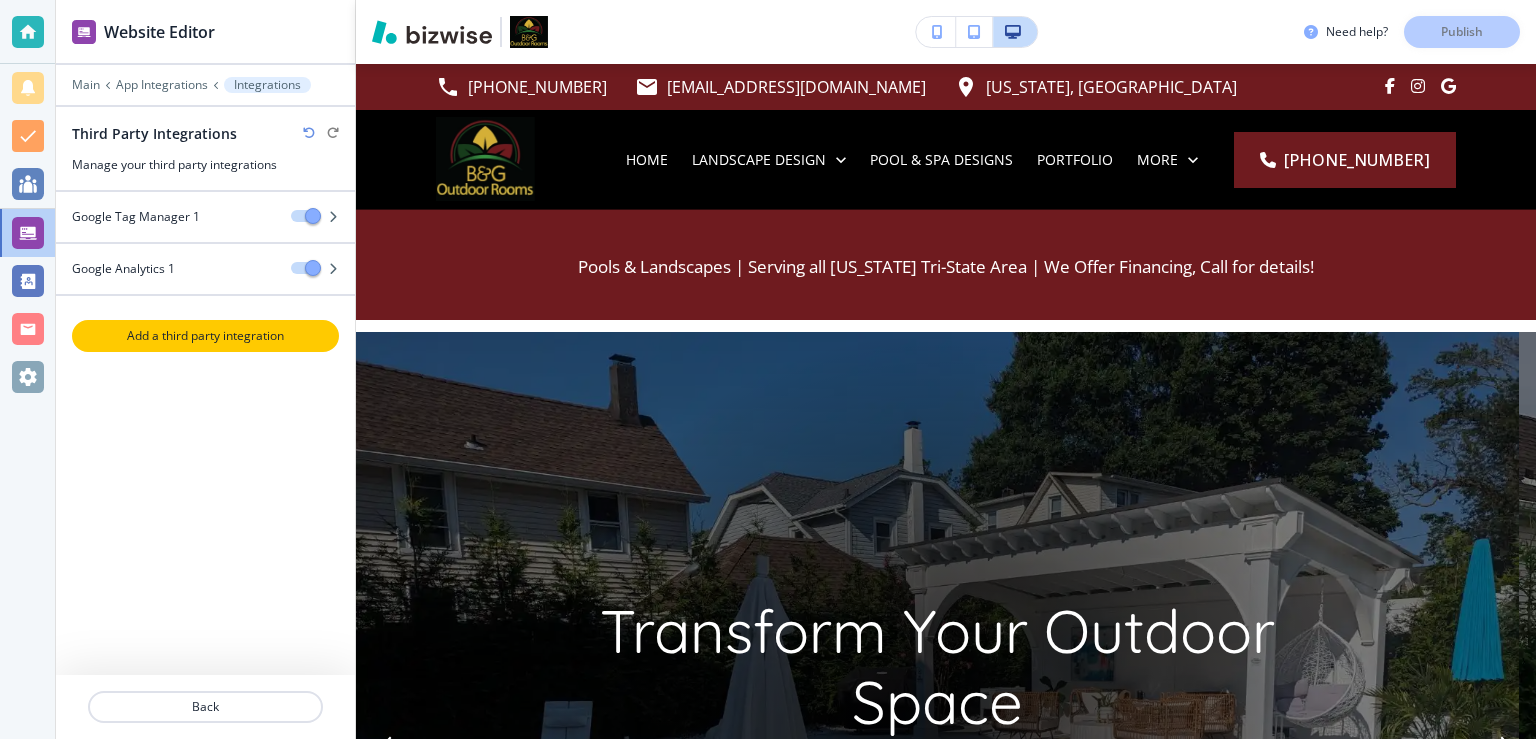 click on "Add a third party integration" at bounding box center [205, 336] 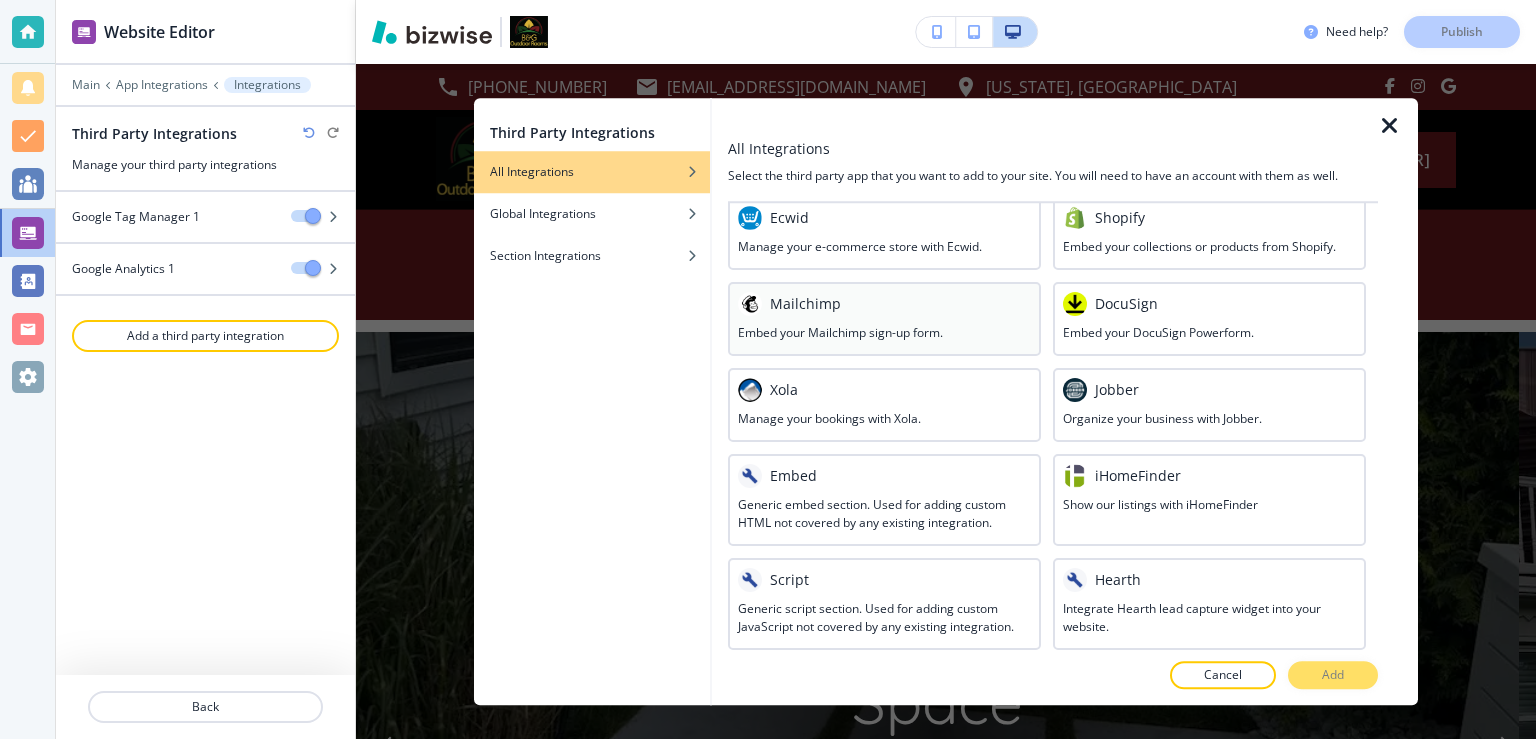 scroll, scrollTop: 1021, scrollLeft: 0, axis: vertical 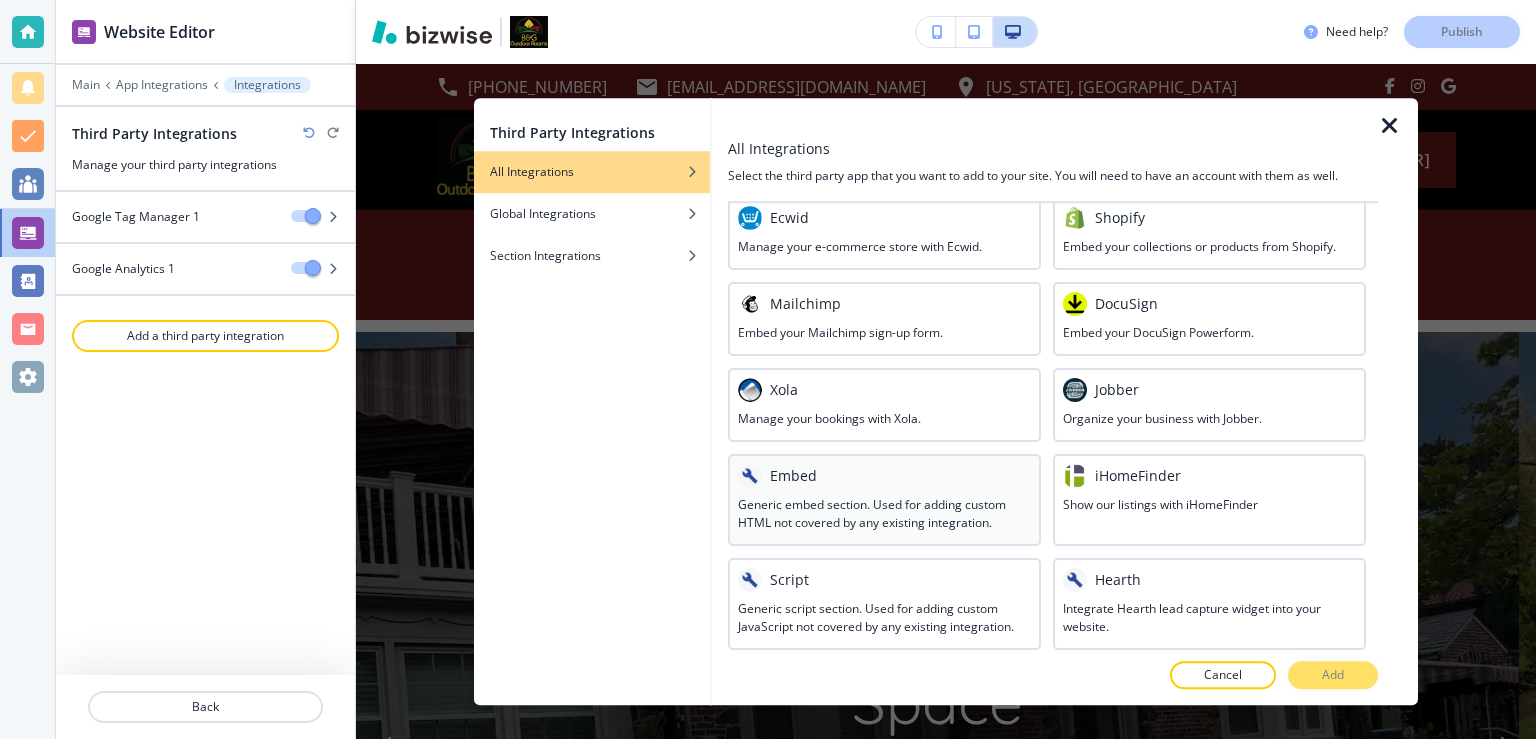 click on "Embed" at bounding box center [884, 476] 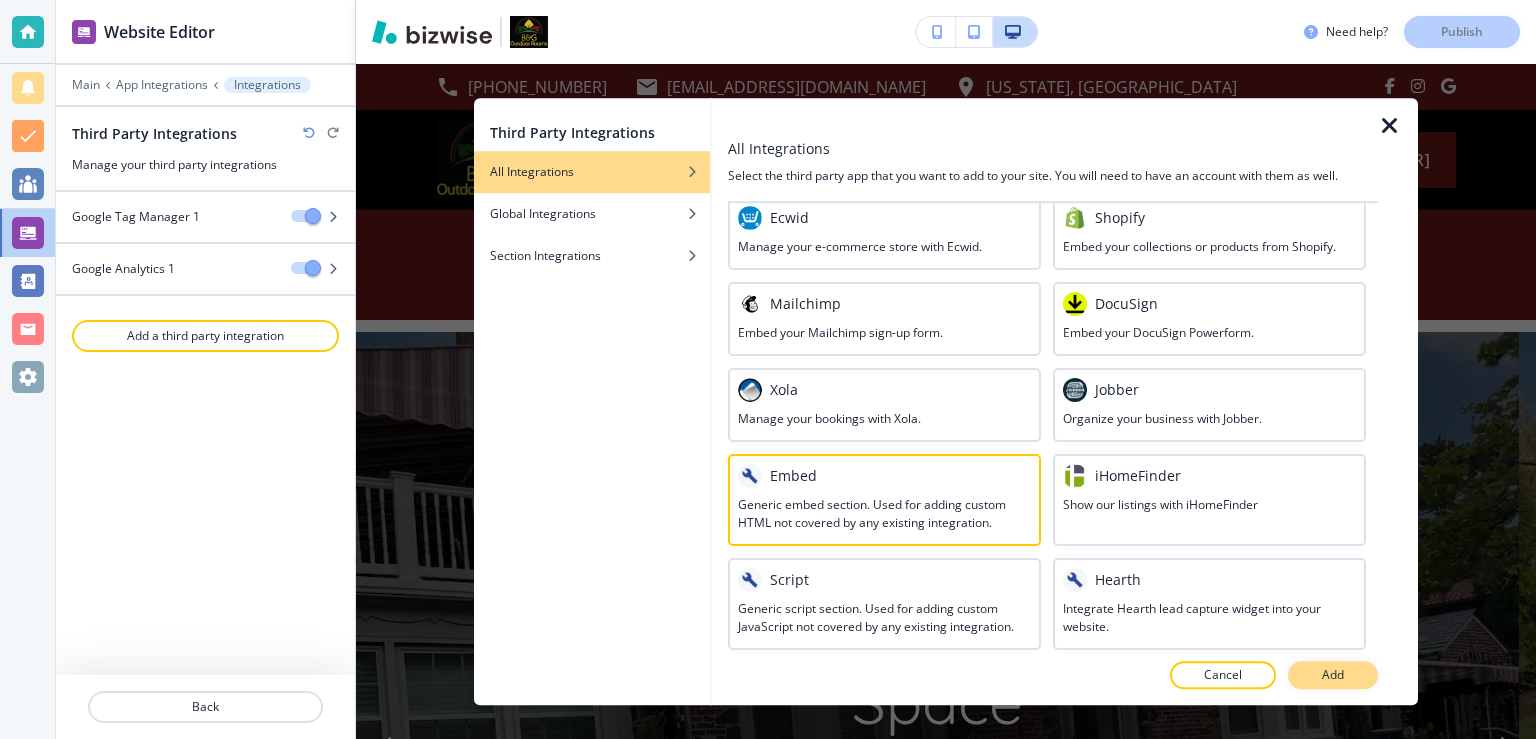 click on "Add" at bounding box center (1333, 675) 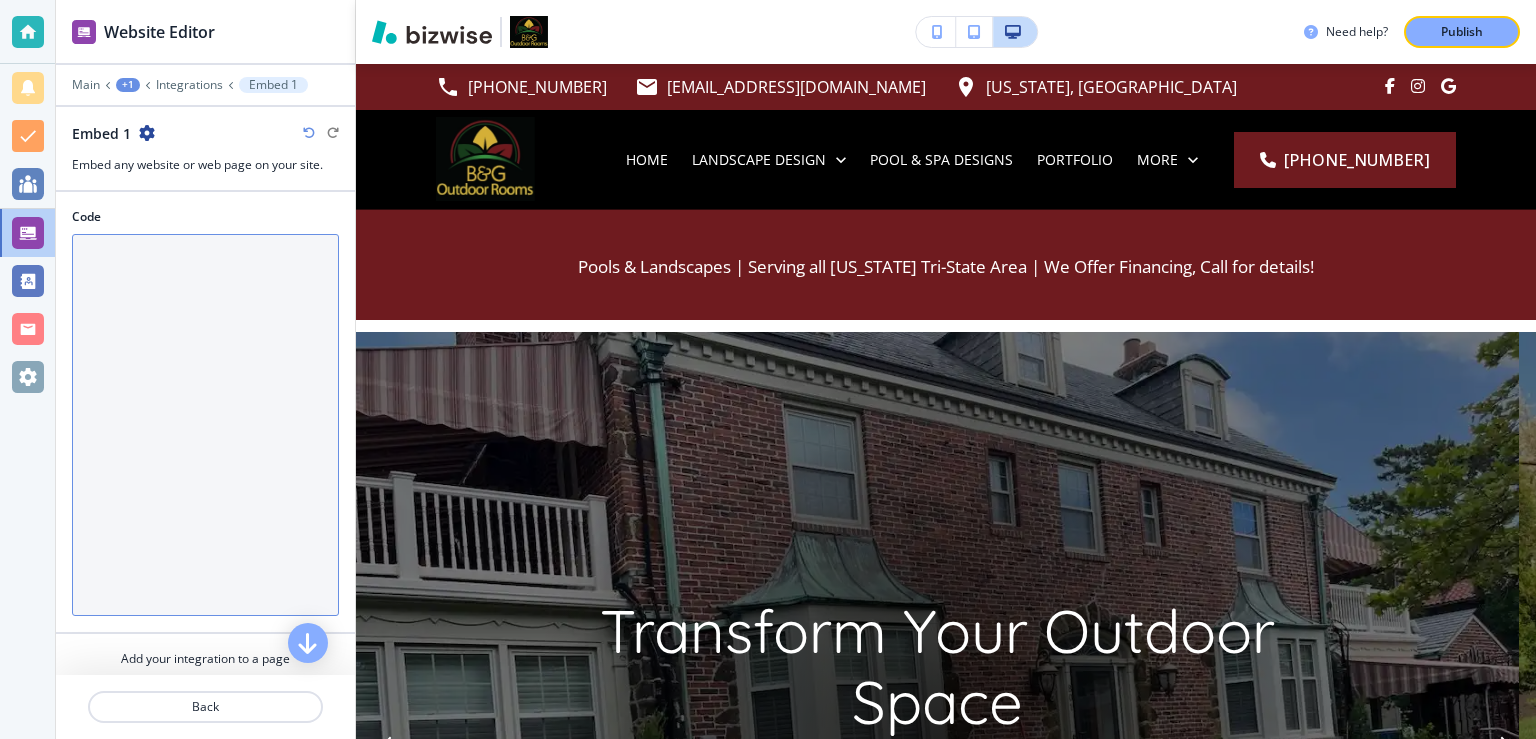 click on "Code" at bounding box center [205, 425] 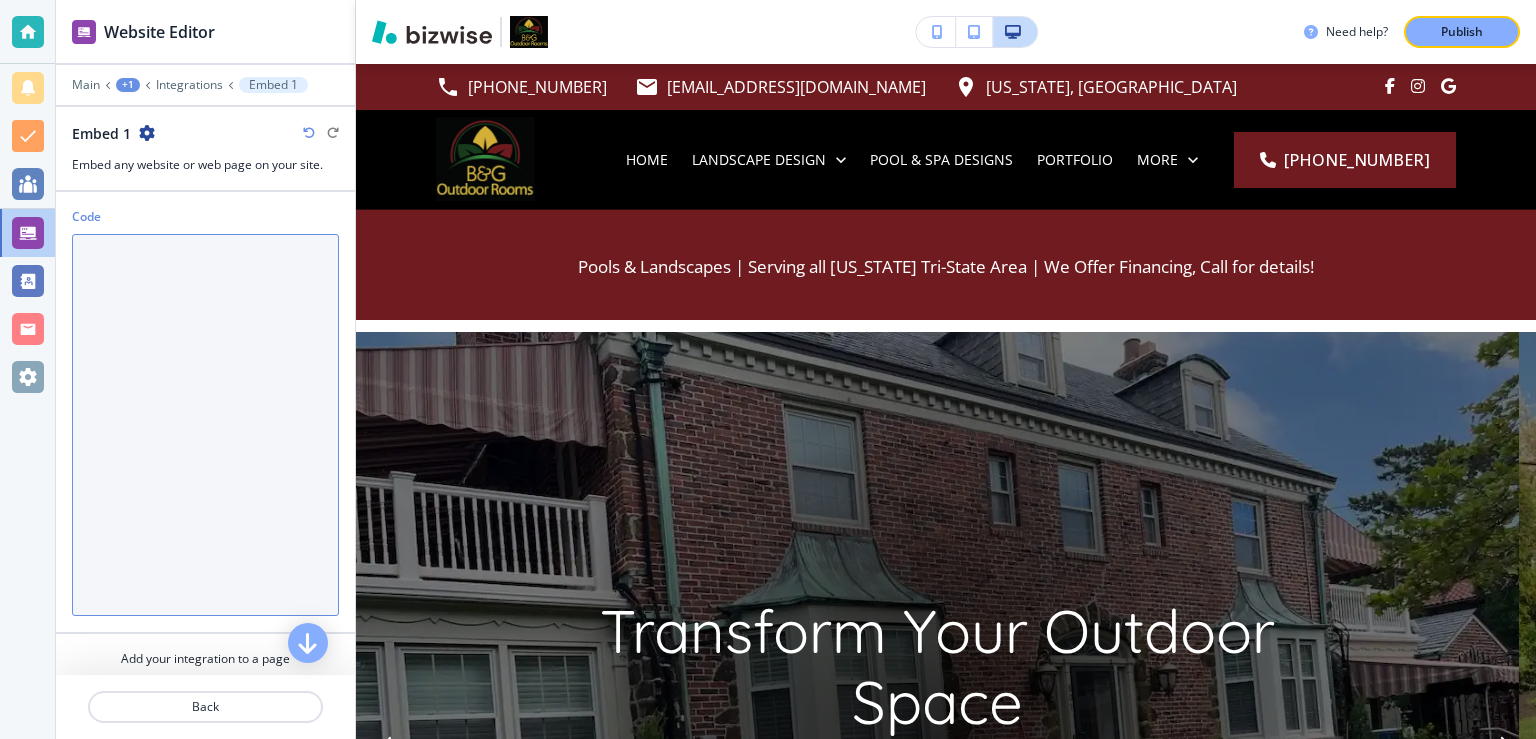 paste on "<meta name="google-site-verification" content="T4Zu90Y2fKl_Khz-6xRDV15oQJMmfe3Zzc3yRFPS6Ds" />" 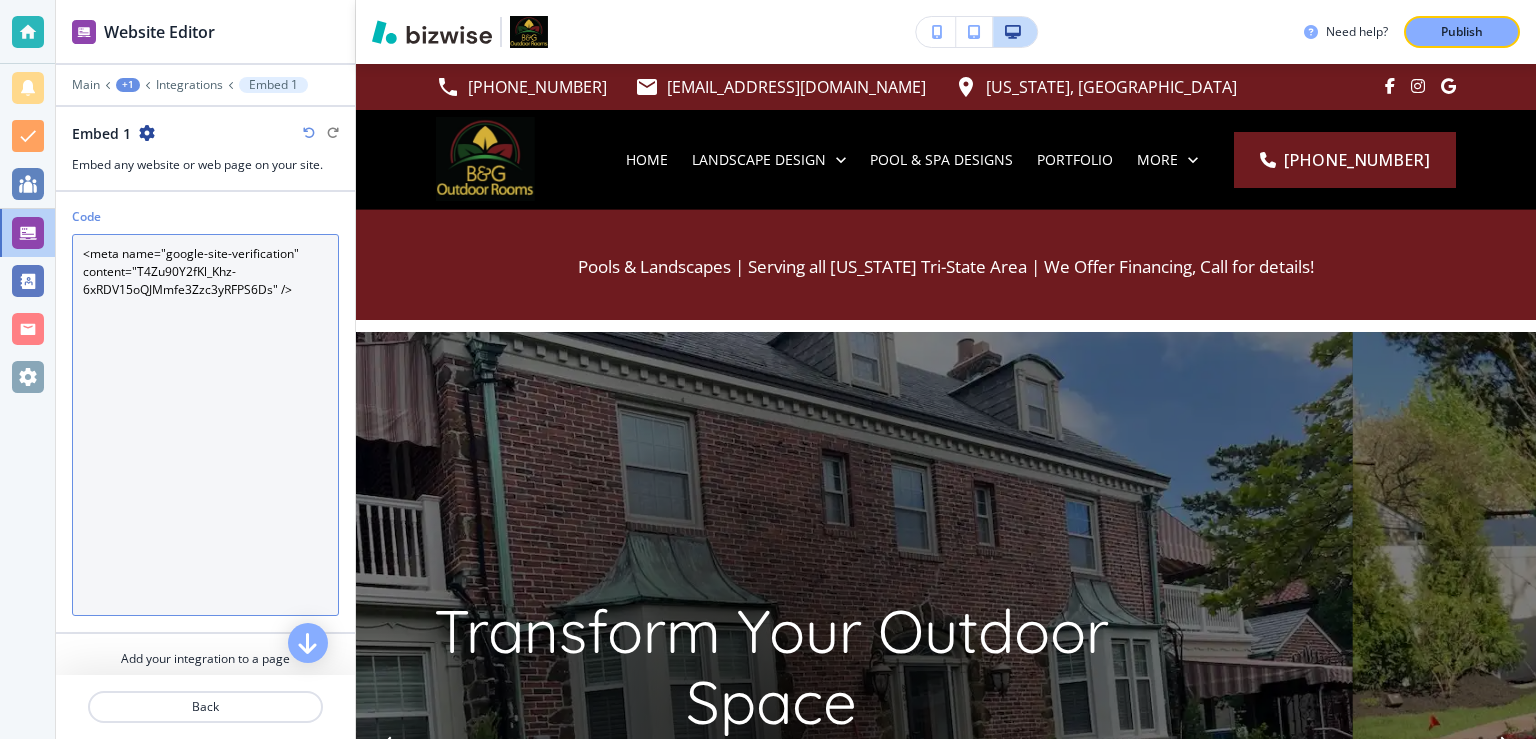 type on "<meta name="google-site-verification" content="T4Zu90Y2fKl_Khz-6xRDV15oQJMmfe3Zzc3yRFPS6Ds" />" 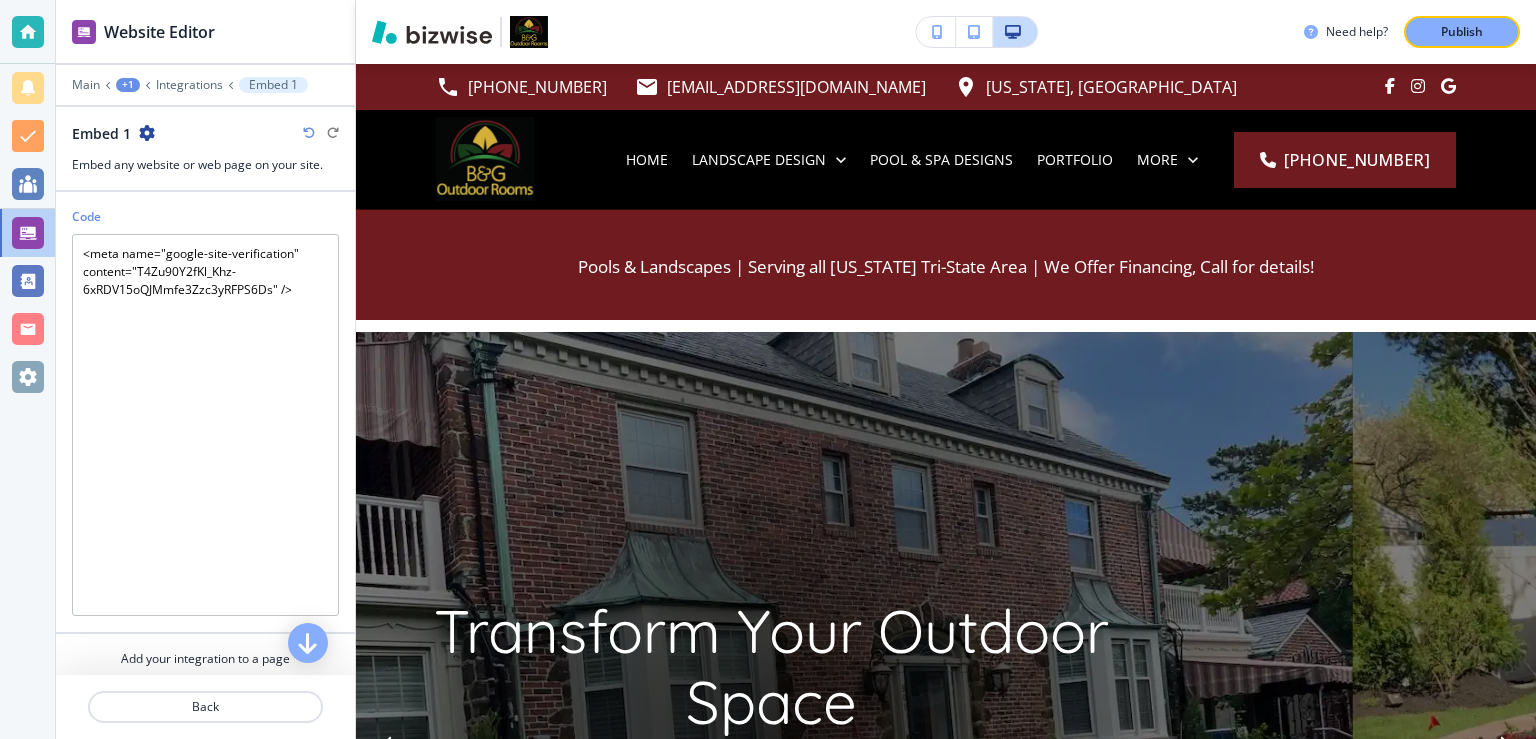 click at bounding box center [147, 133] 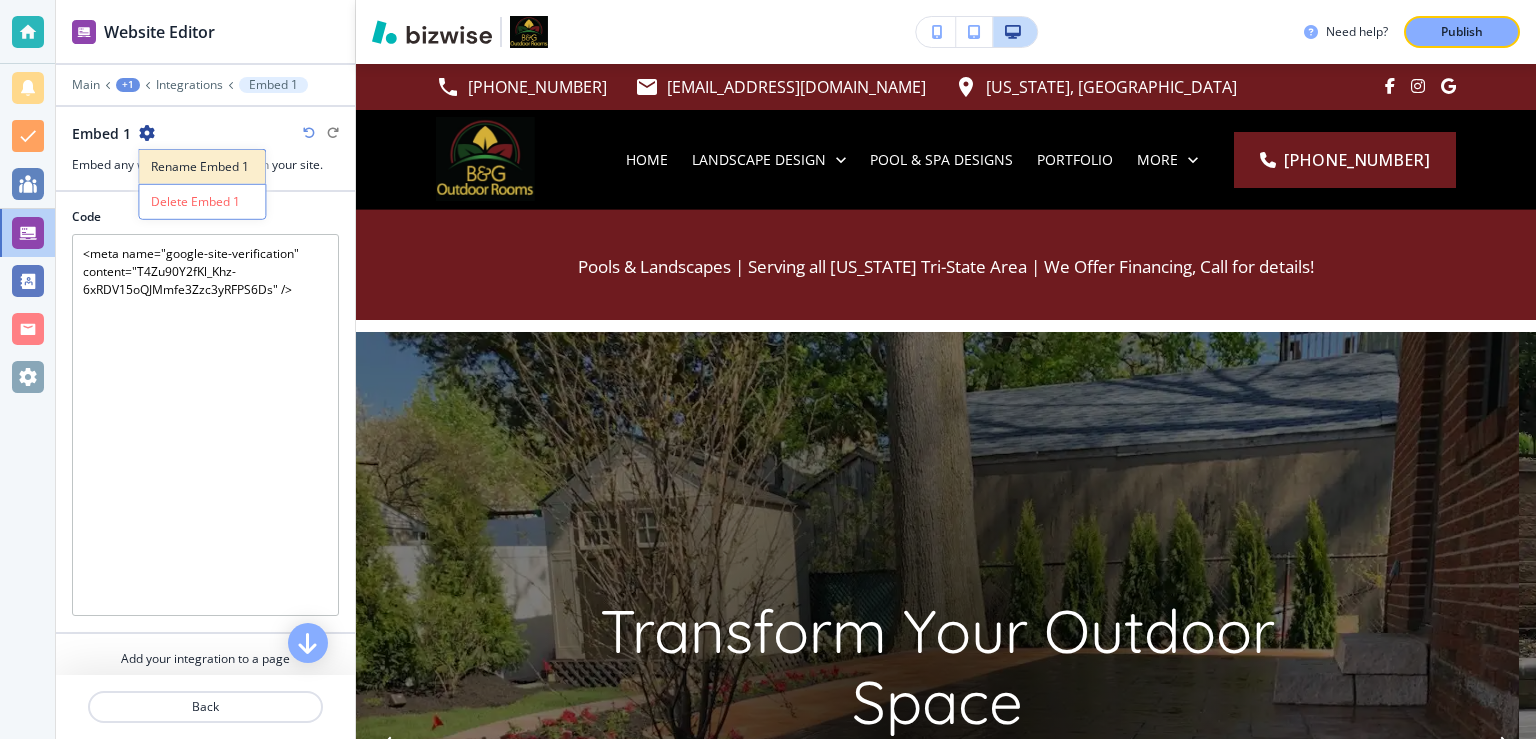 click on "Rename Embed 1" at bounding box center [202, 166] 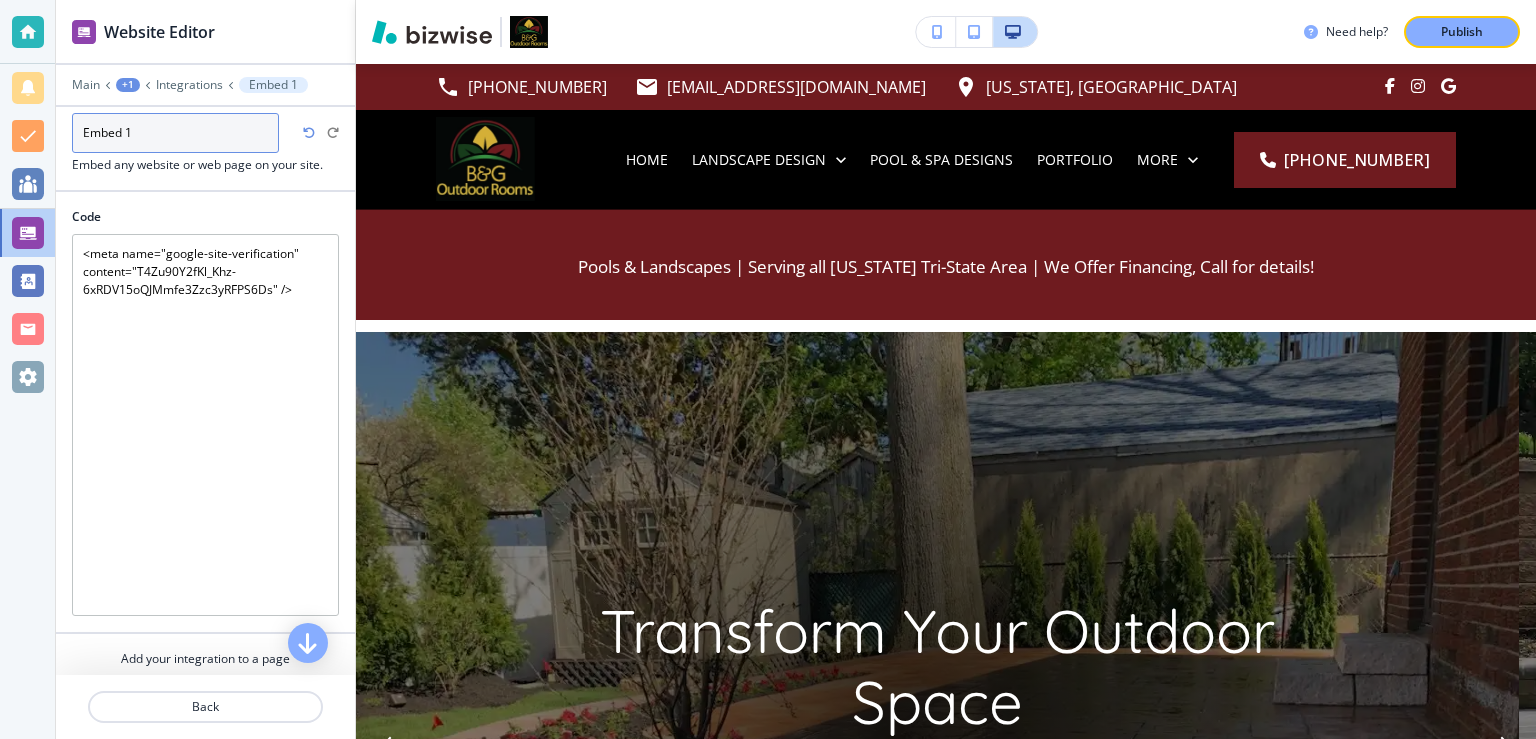 drag, startPoint x: 130, startPoint y: 126, endPoint x: 61, endPoint y: 106, distance: 71.8401 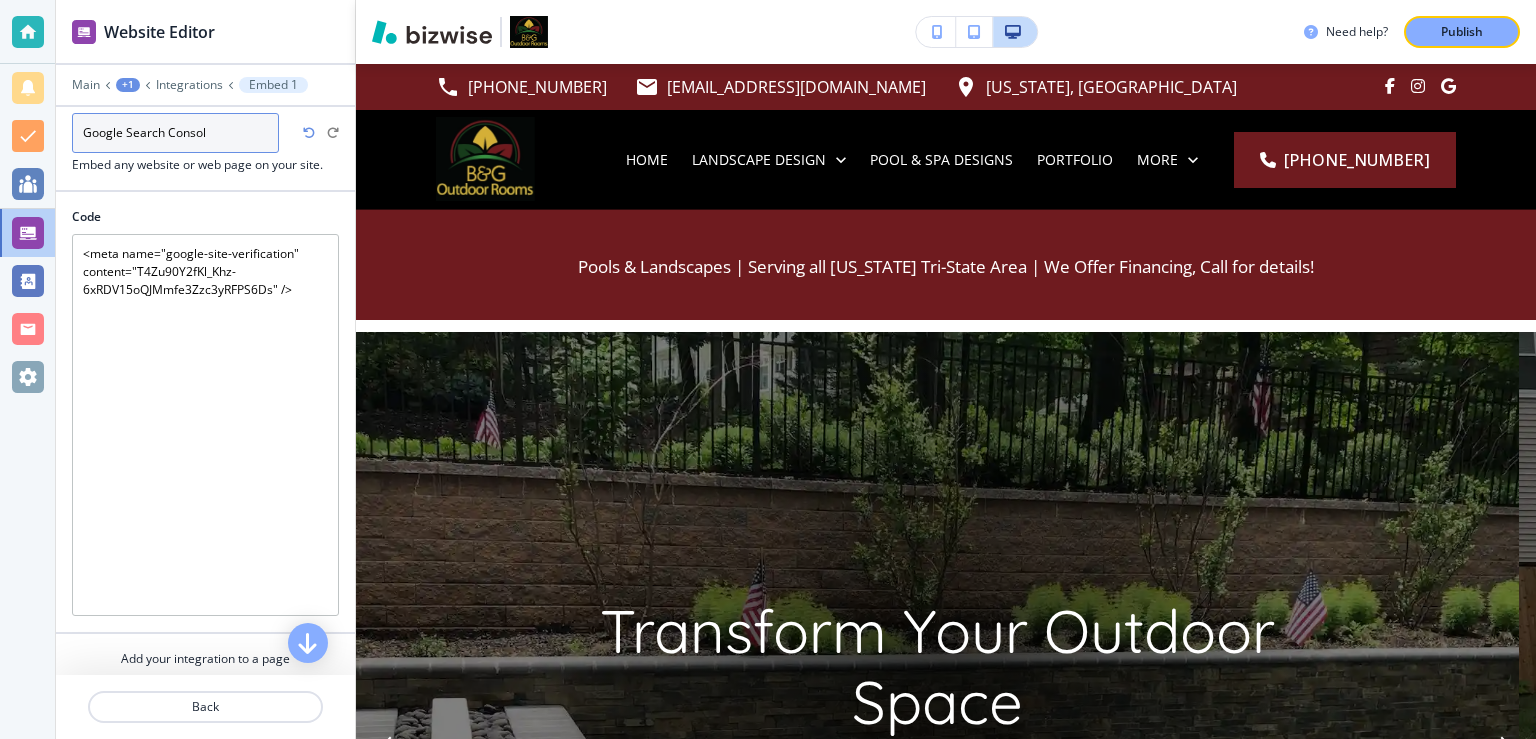 type on "Google Search Console" 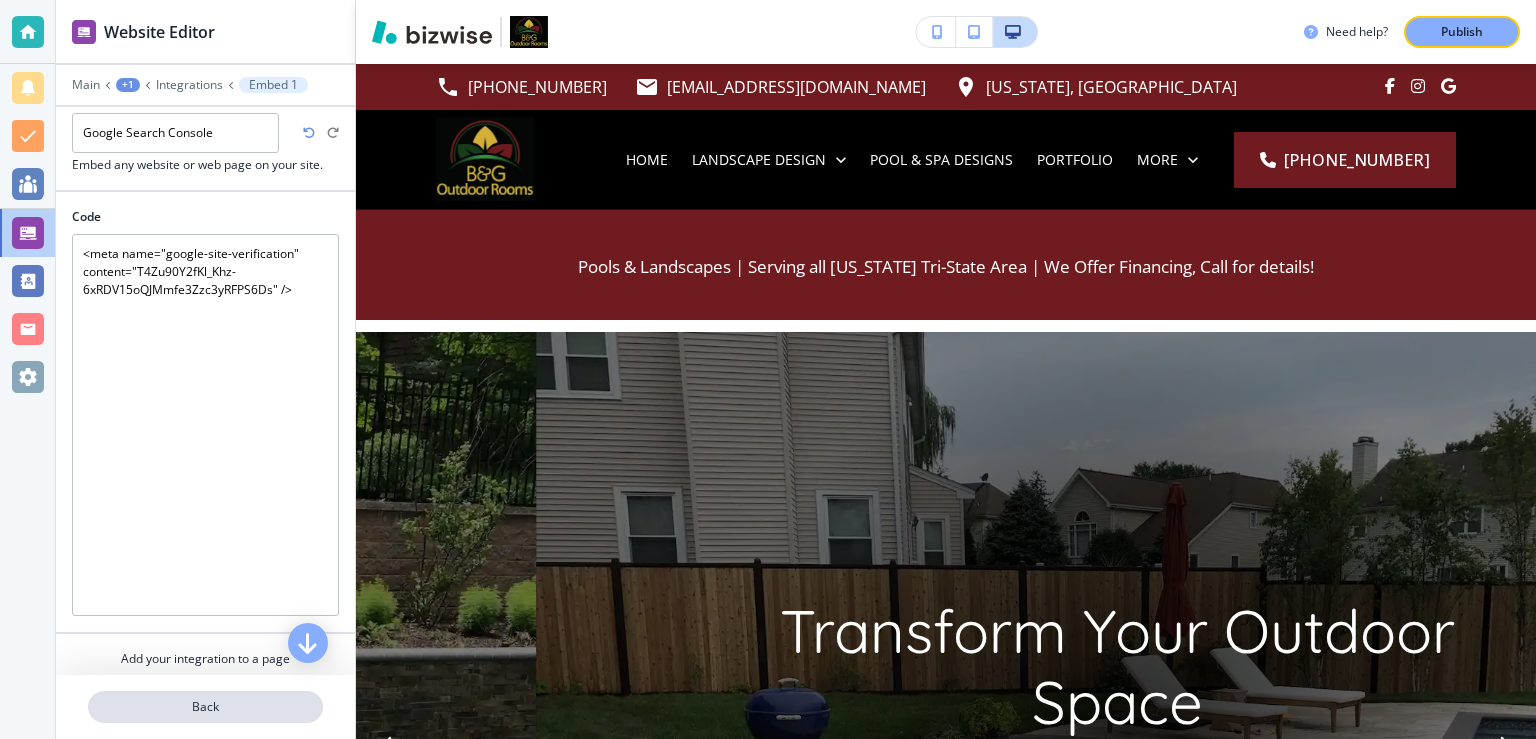 click on "Back" at bounding box center (205, 707) 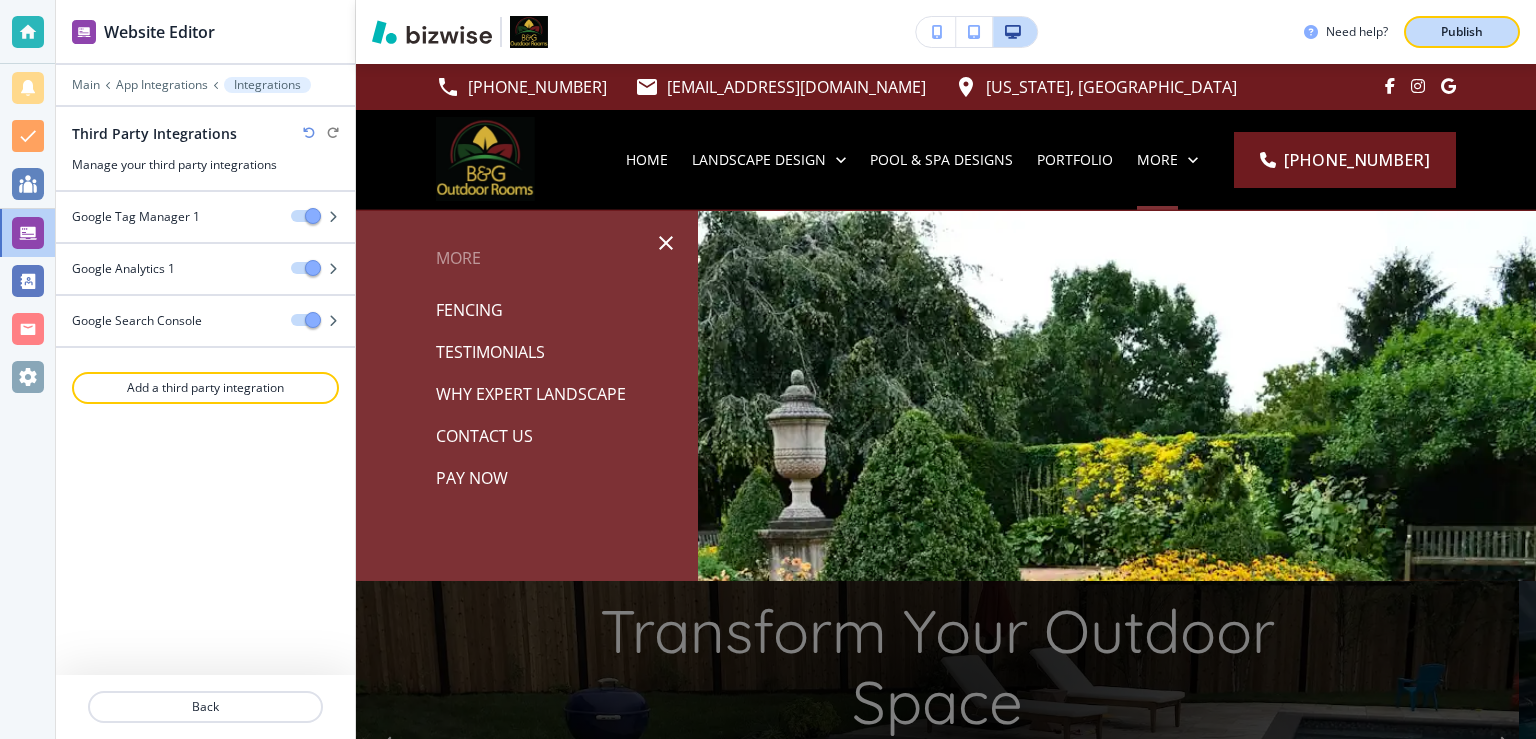 click on "Publish" at bounding box center (1462, 32) 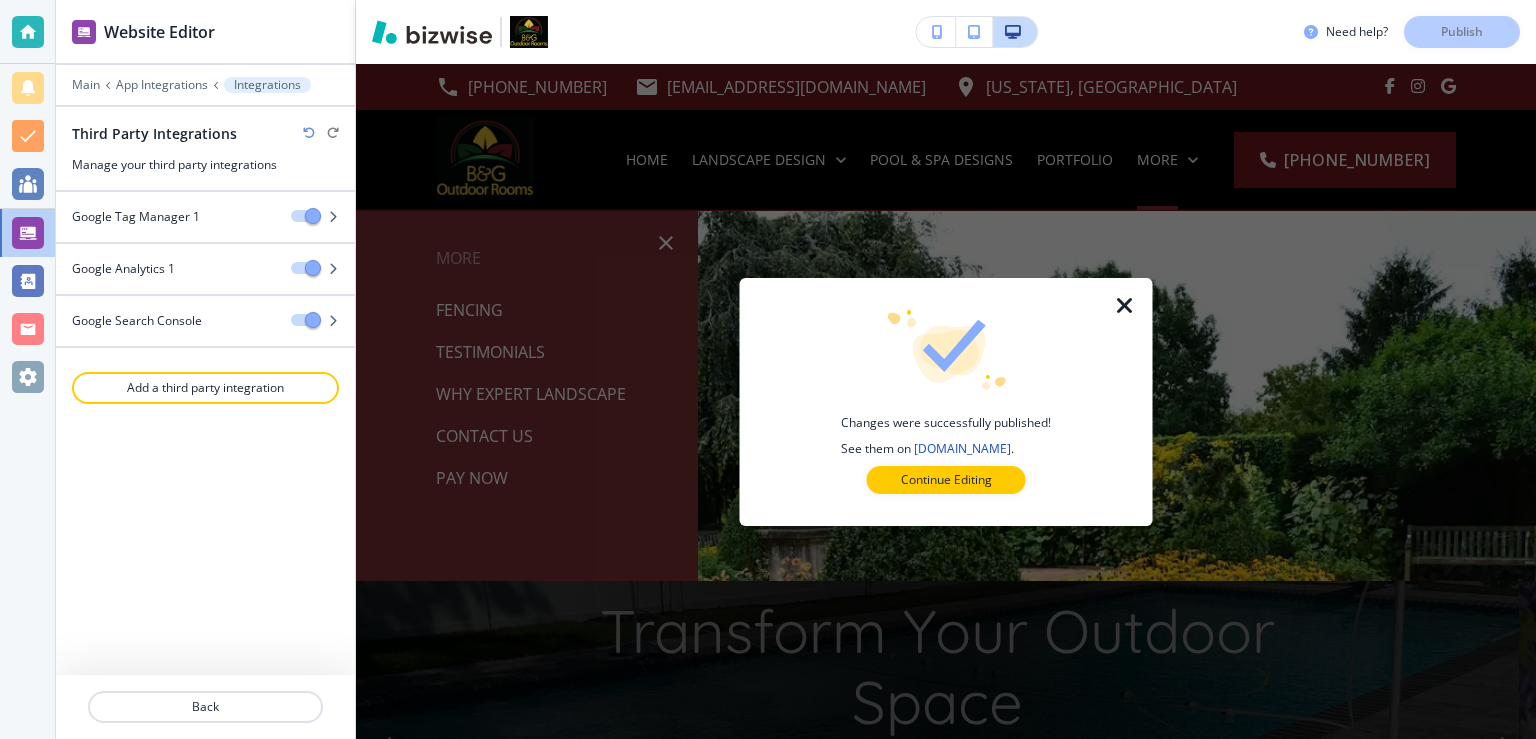 click at bounding box center (1125, 306) 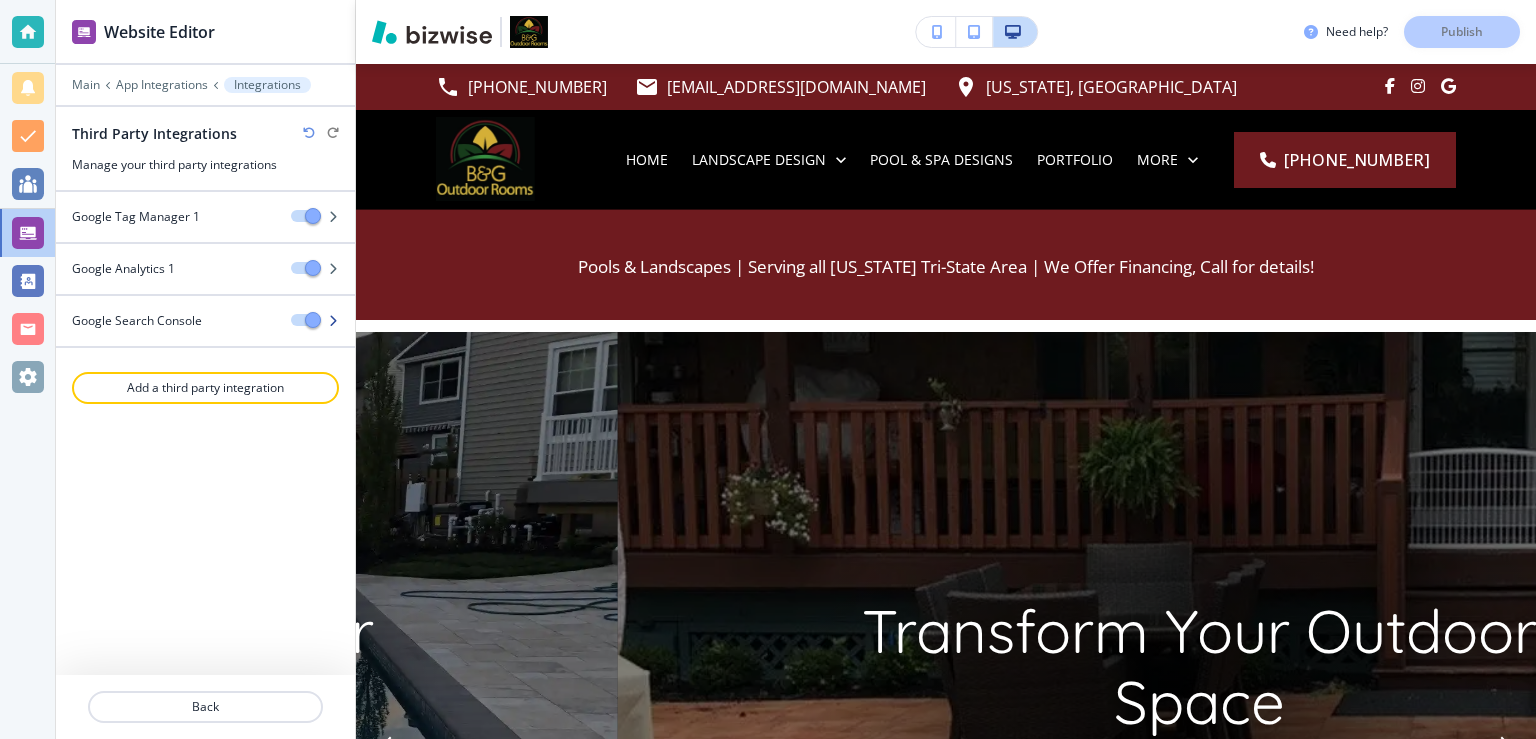 click on "Google Search Console" at bounding box center (165, 321) 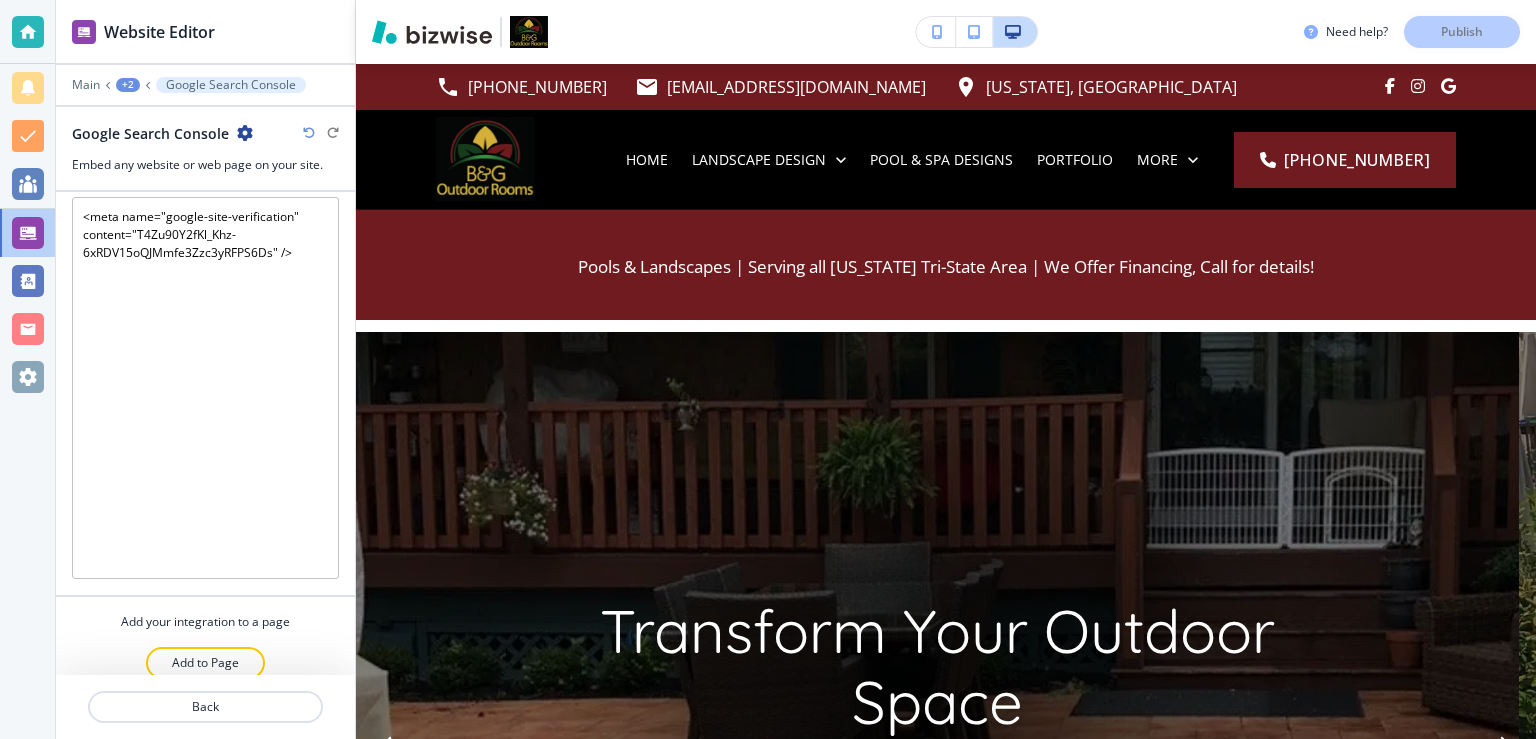 scroll, scrollTop: 54, scrollLeft: 0, axis: vertical 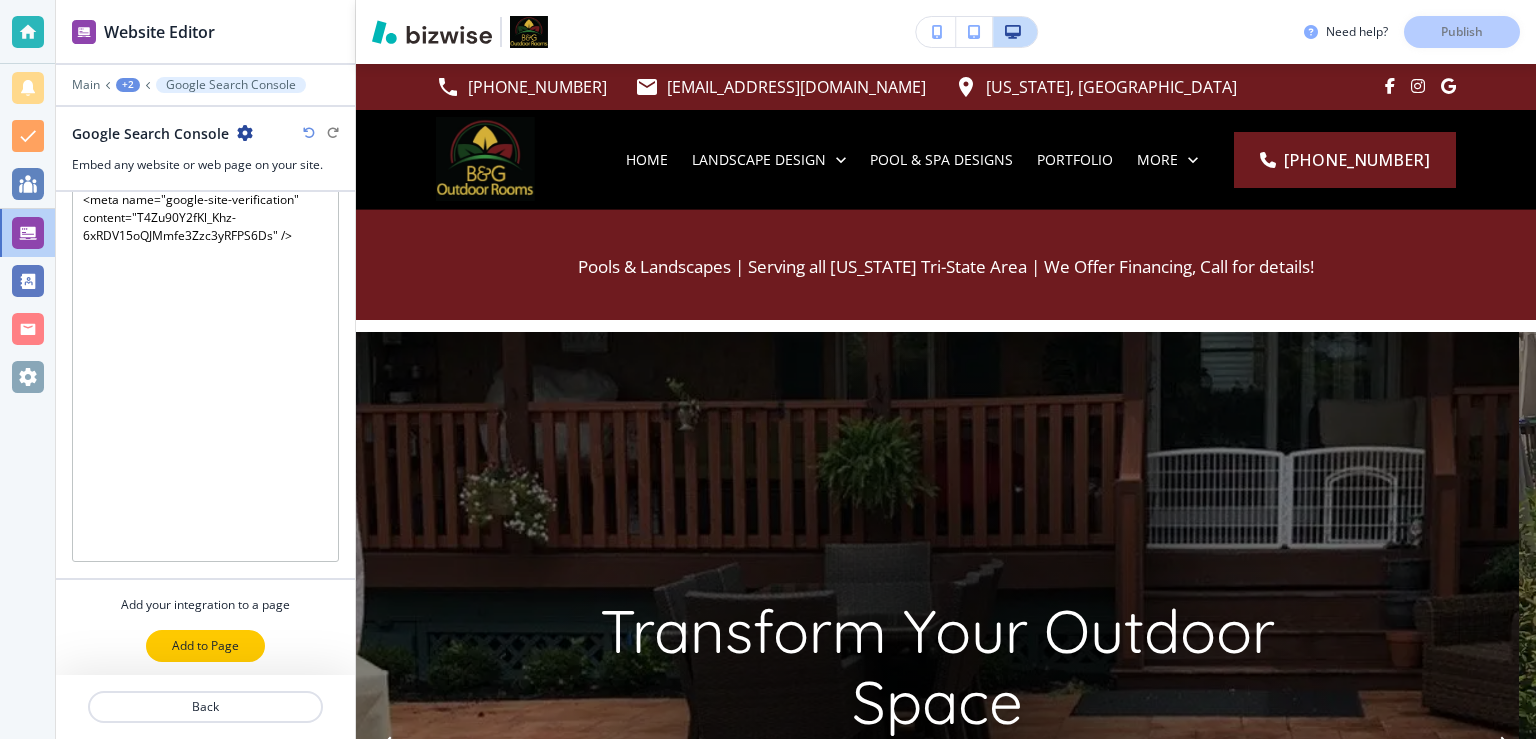 click on "Add to Page" at bounding box center [205, 646] 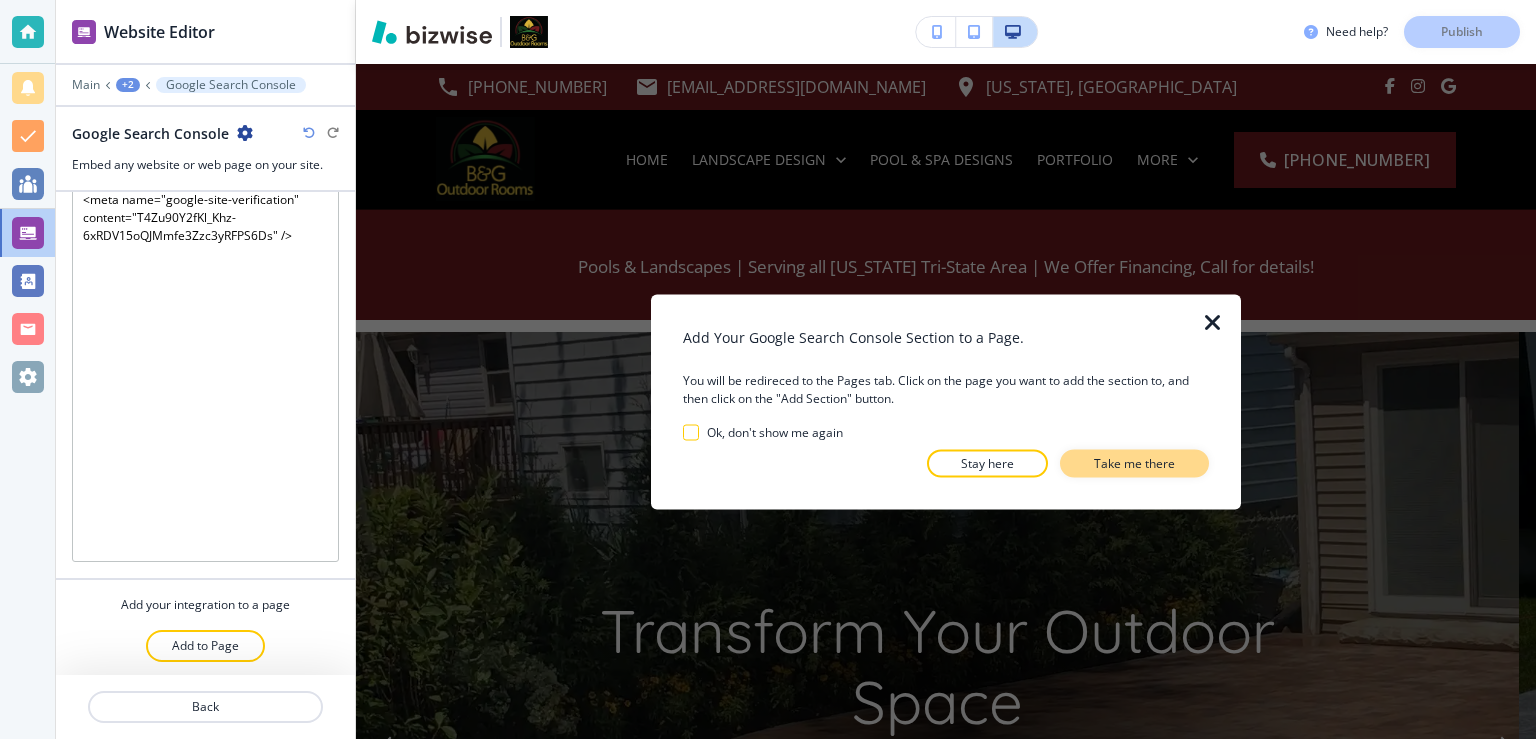 click on "Take me there" at bounding box center (1134, 463) 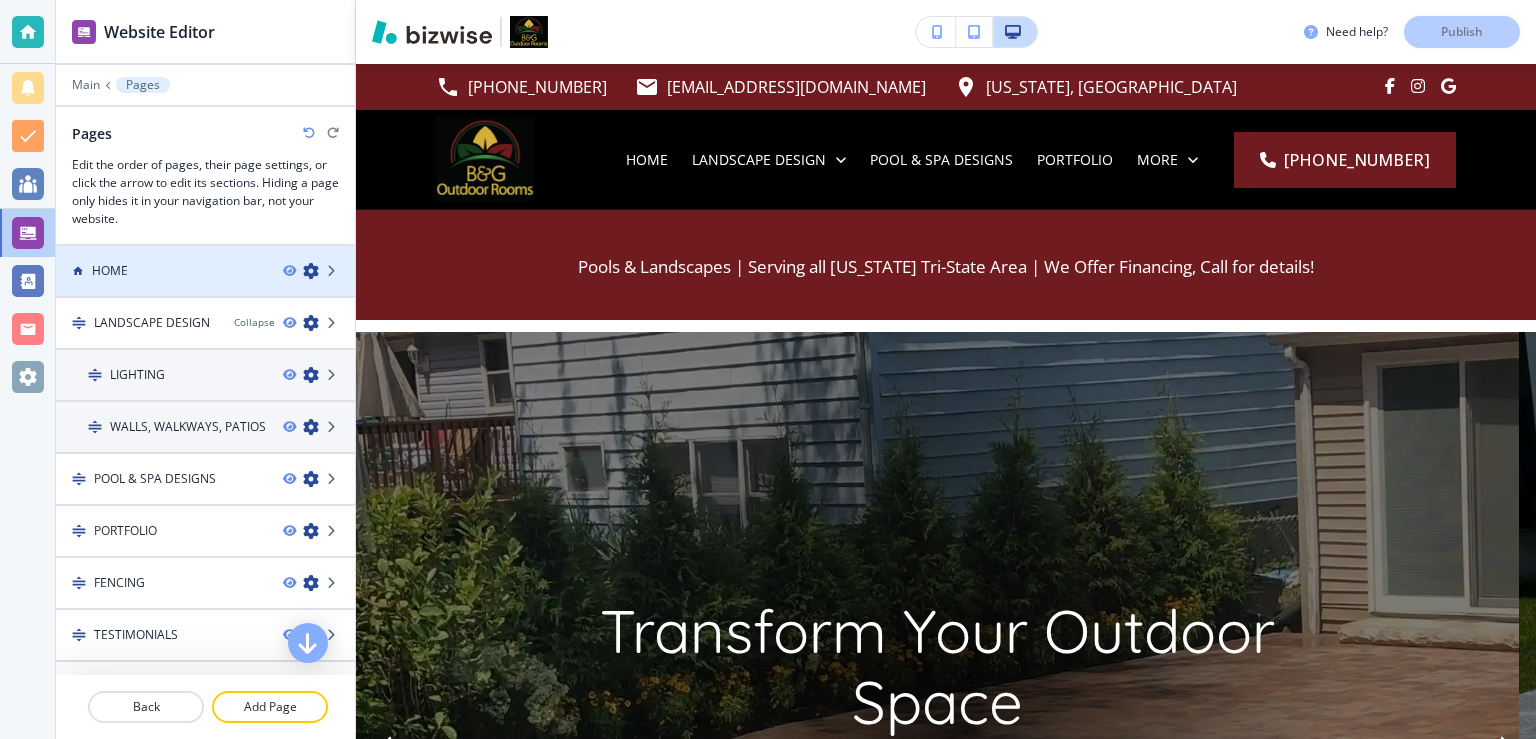 click at bounding box center [311, 271] 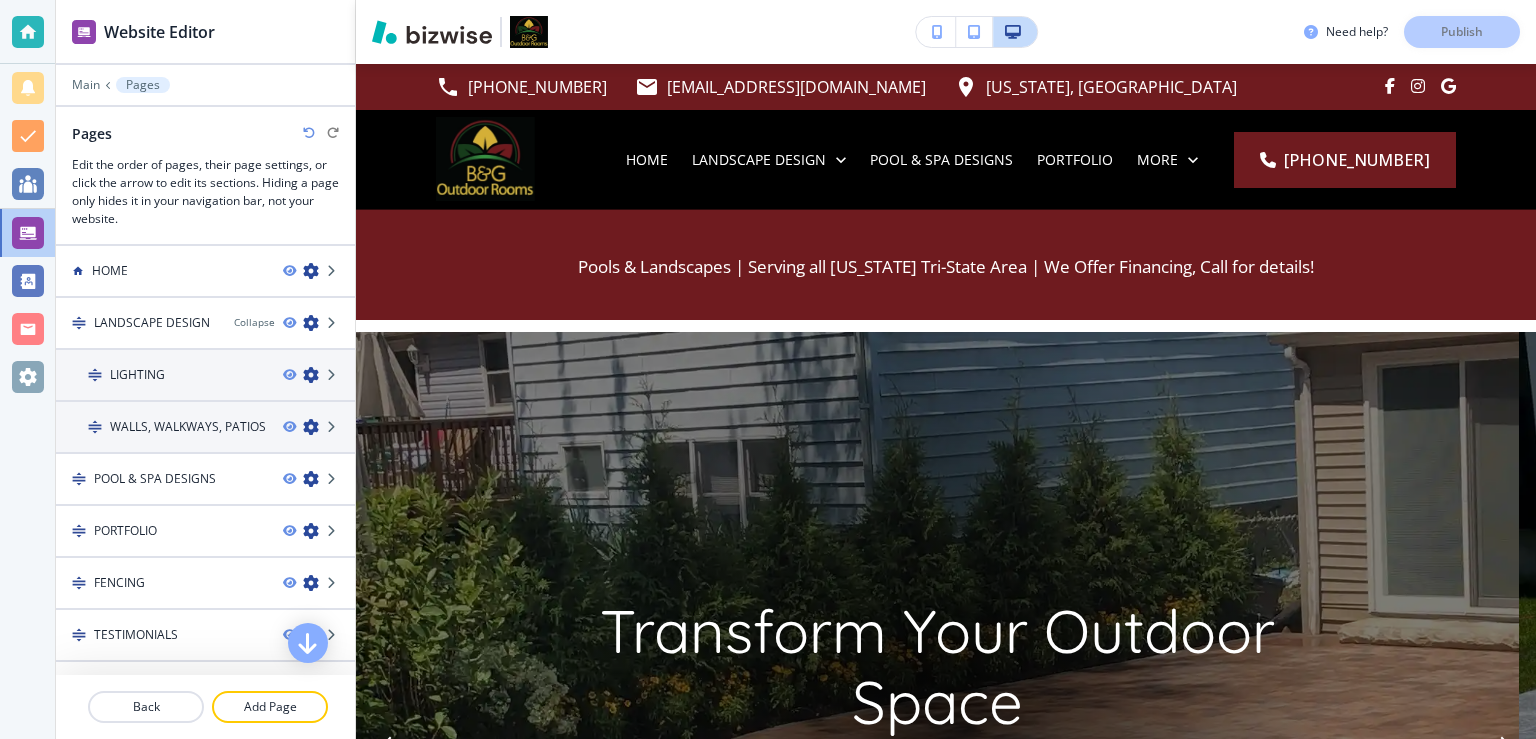 click on "HOME" at bounding box center (161, 271) 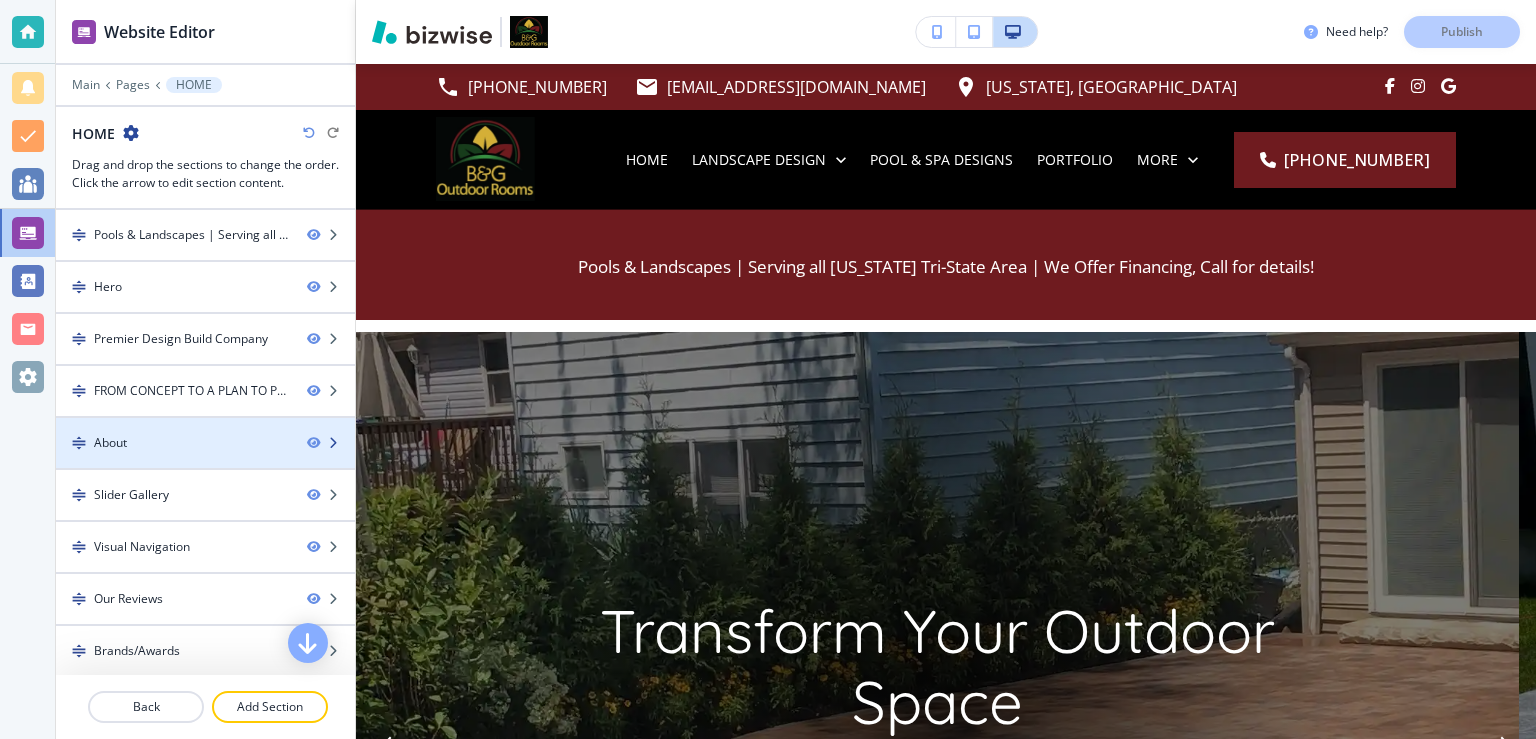 scroll, scrollTop: 153, scrollLeft: 0, axis: vertical 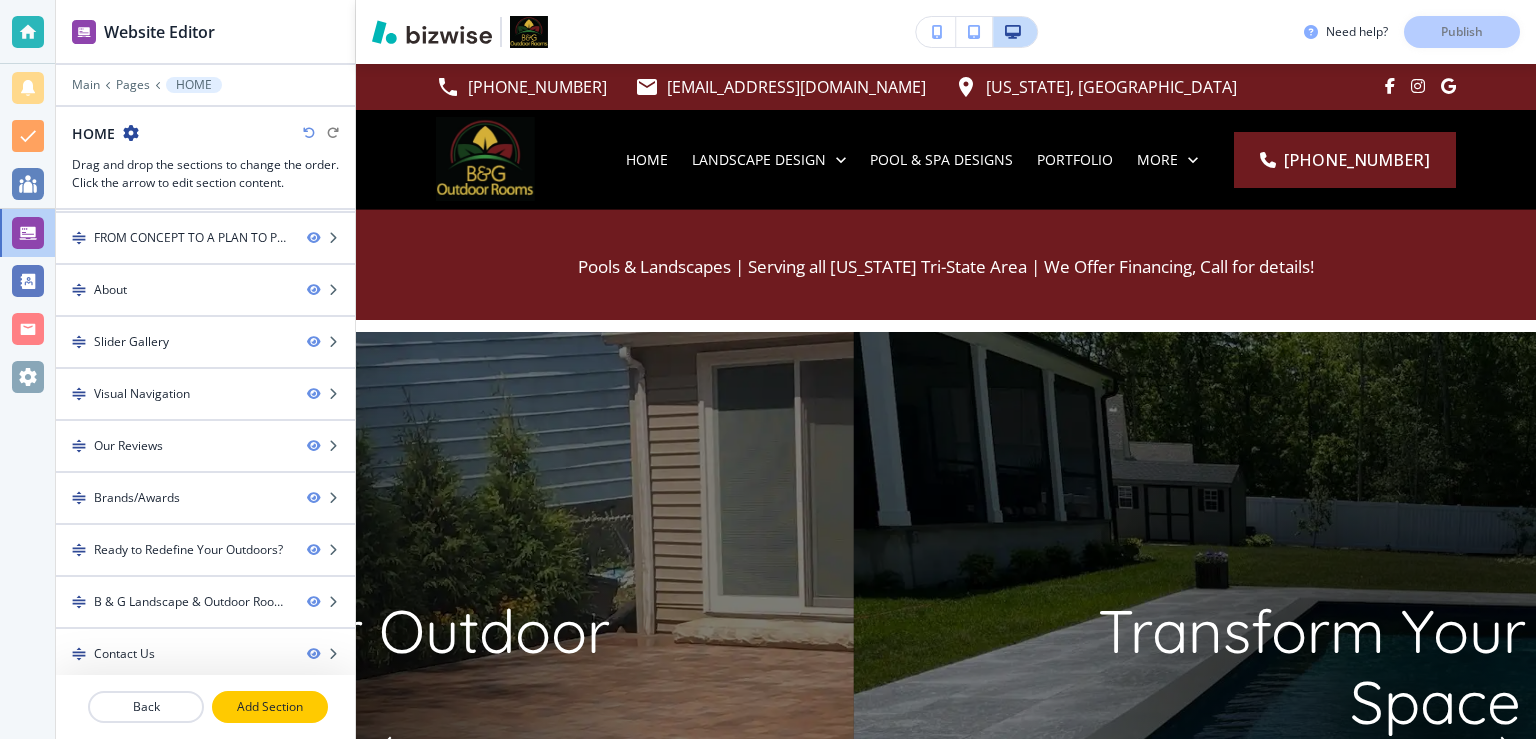 click on "Add Section" at bounding box center (270, 707) 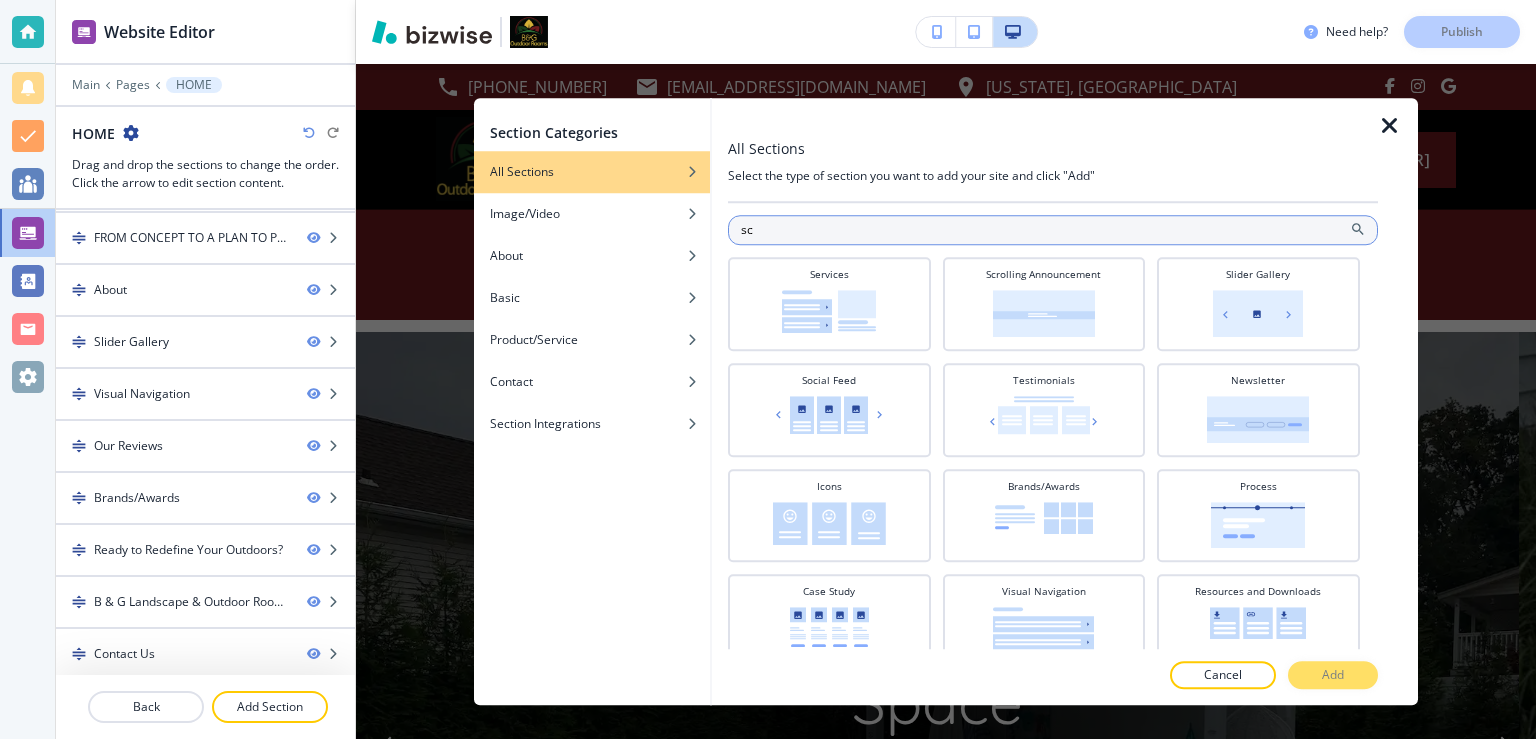 type on "s" 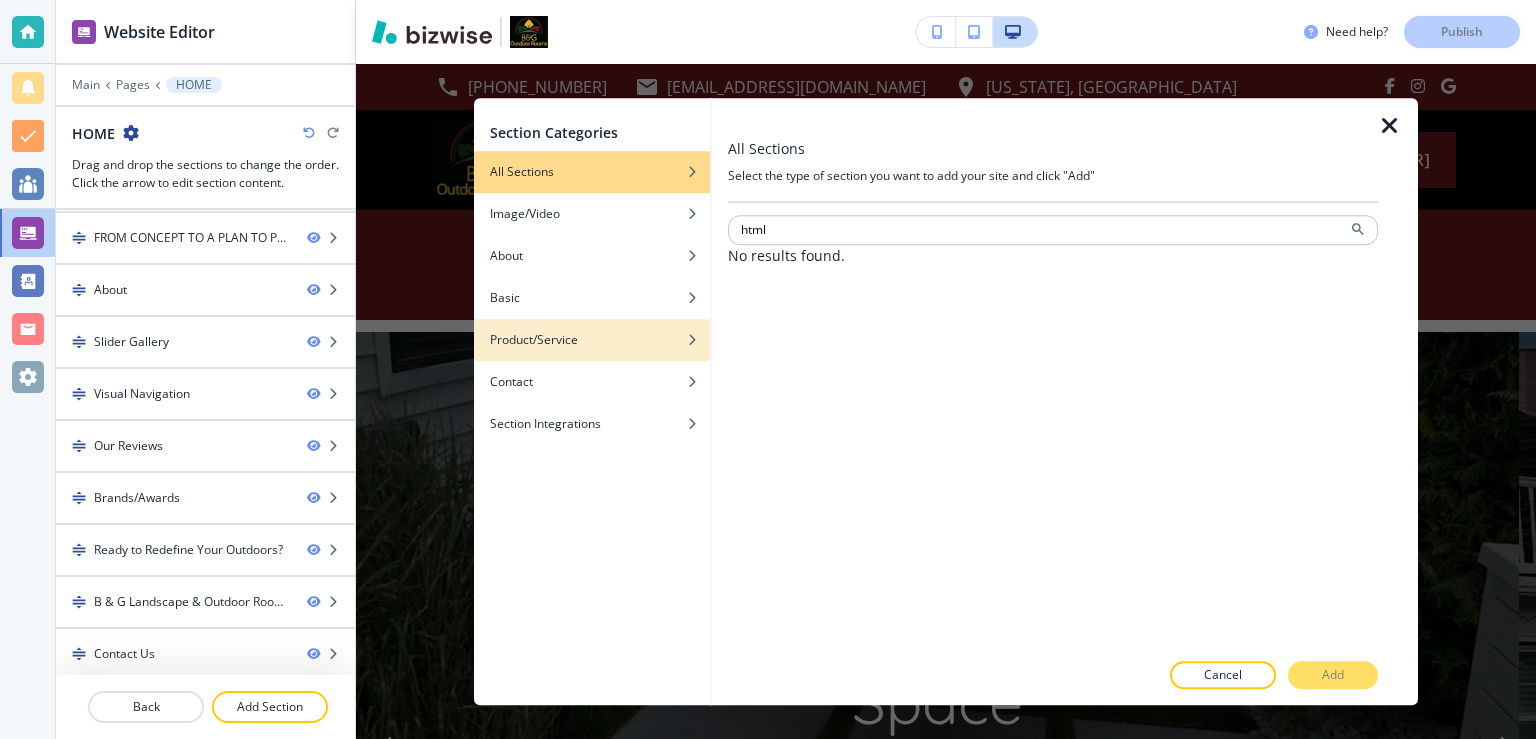 type on "html" 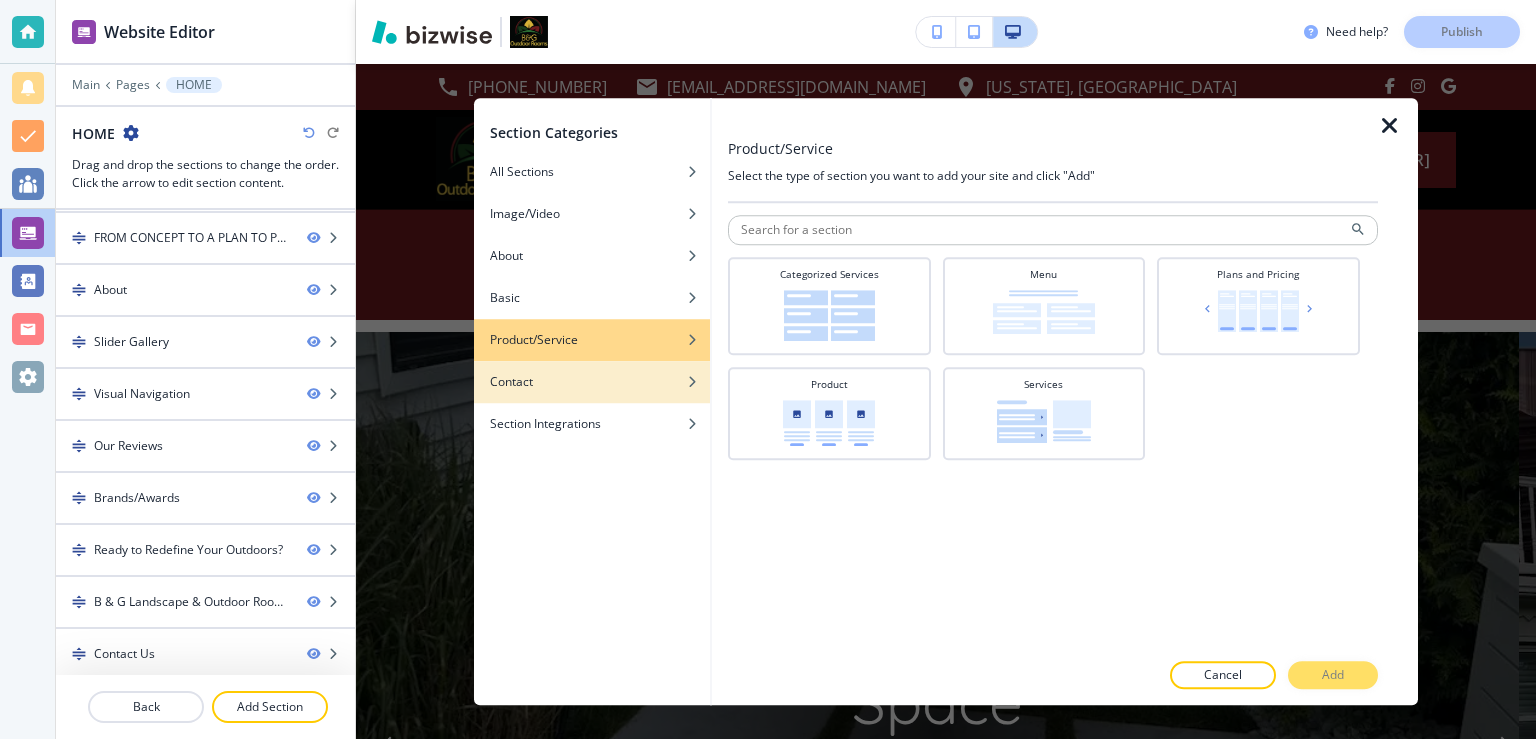 click at bounding box center [592, 397] 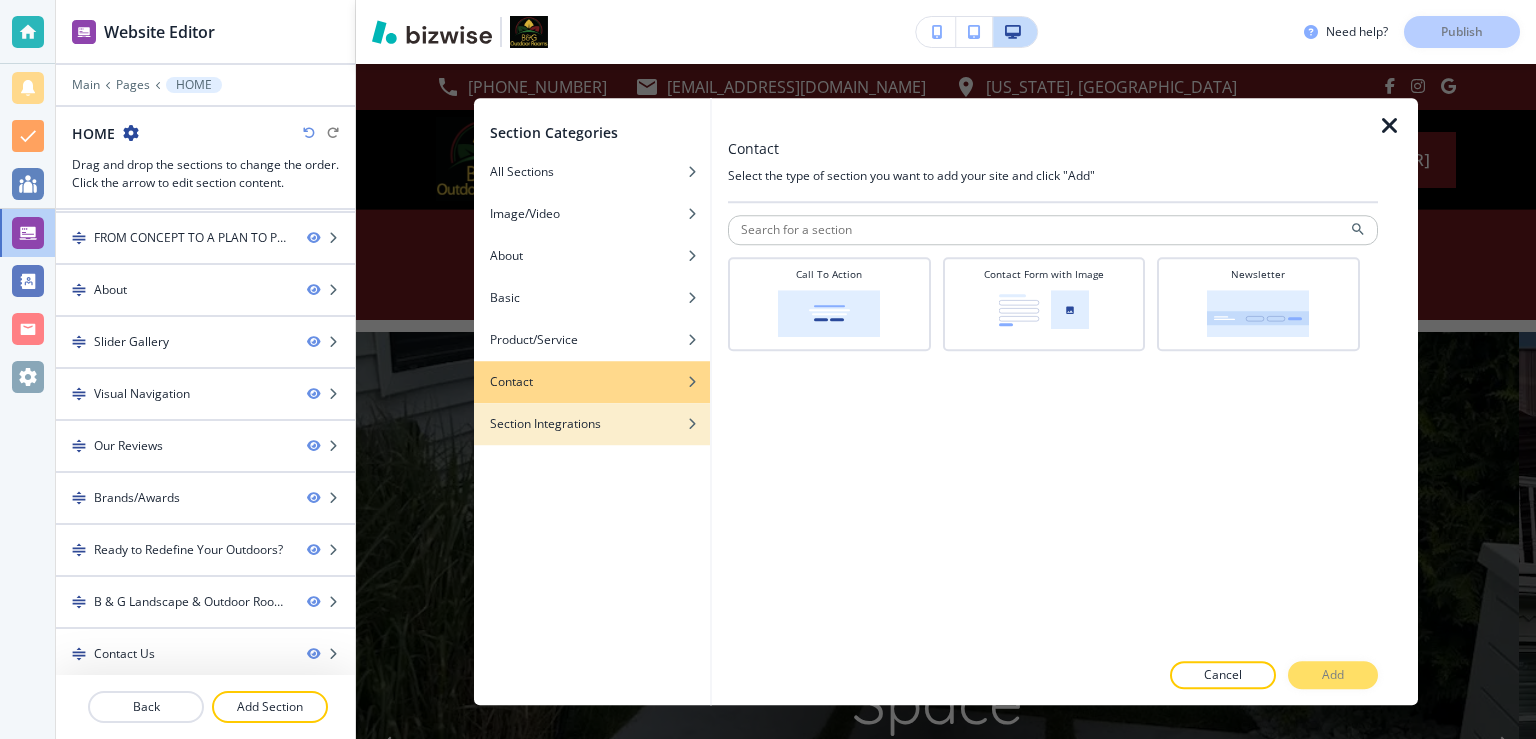 click on "Section Integrations" at bounding box center (592, 424) 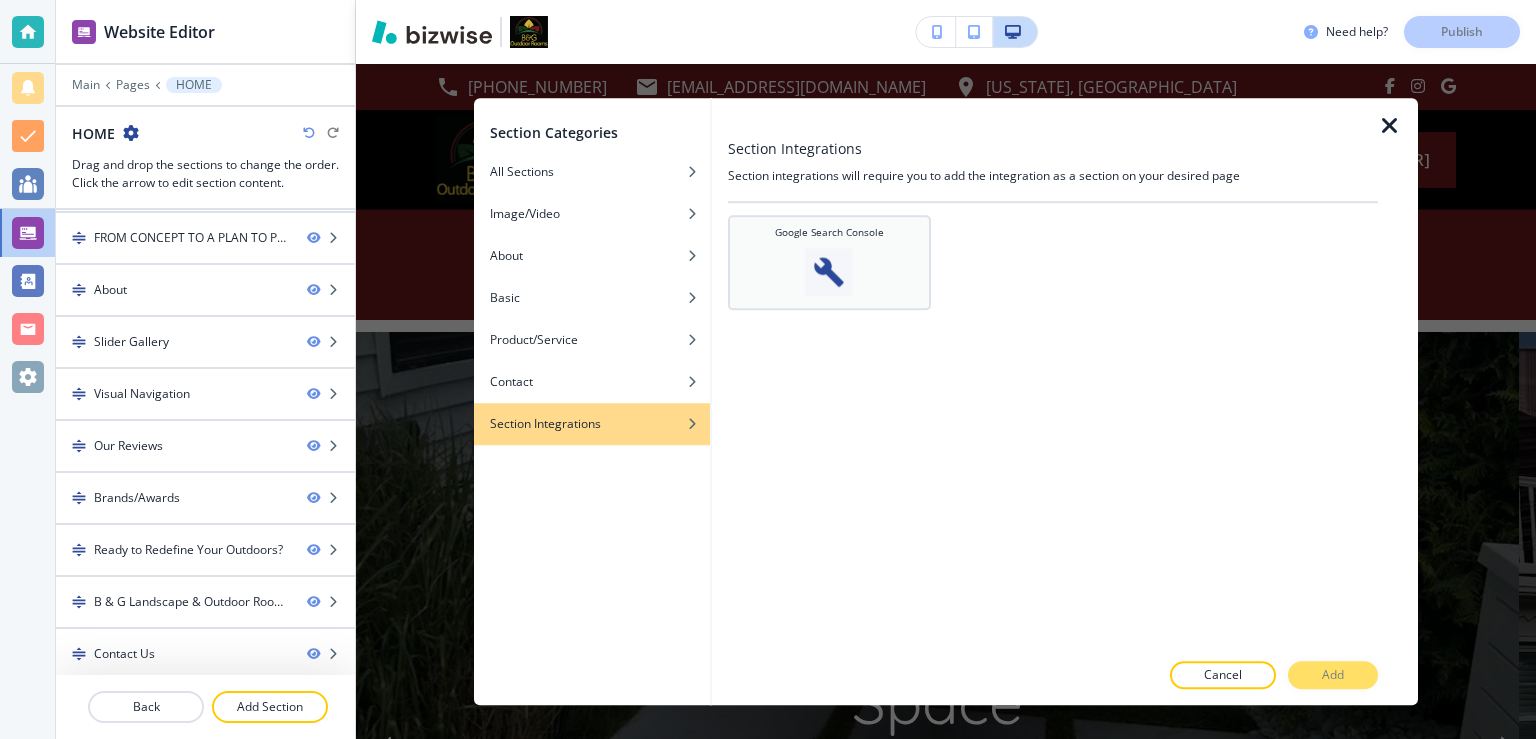 click at bounding box center [829, 272] 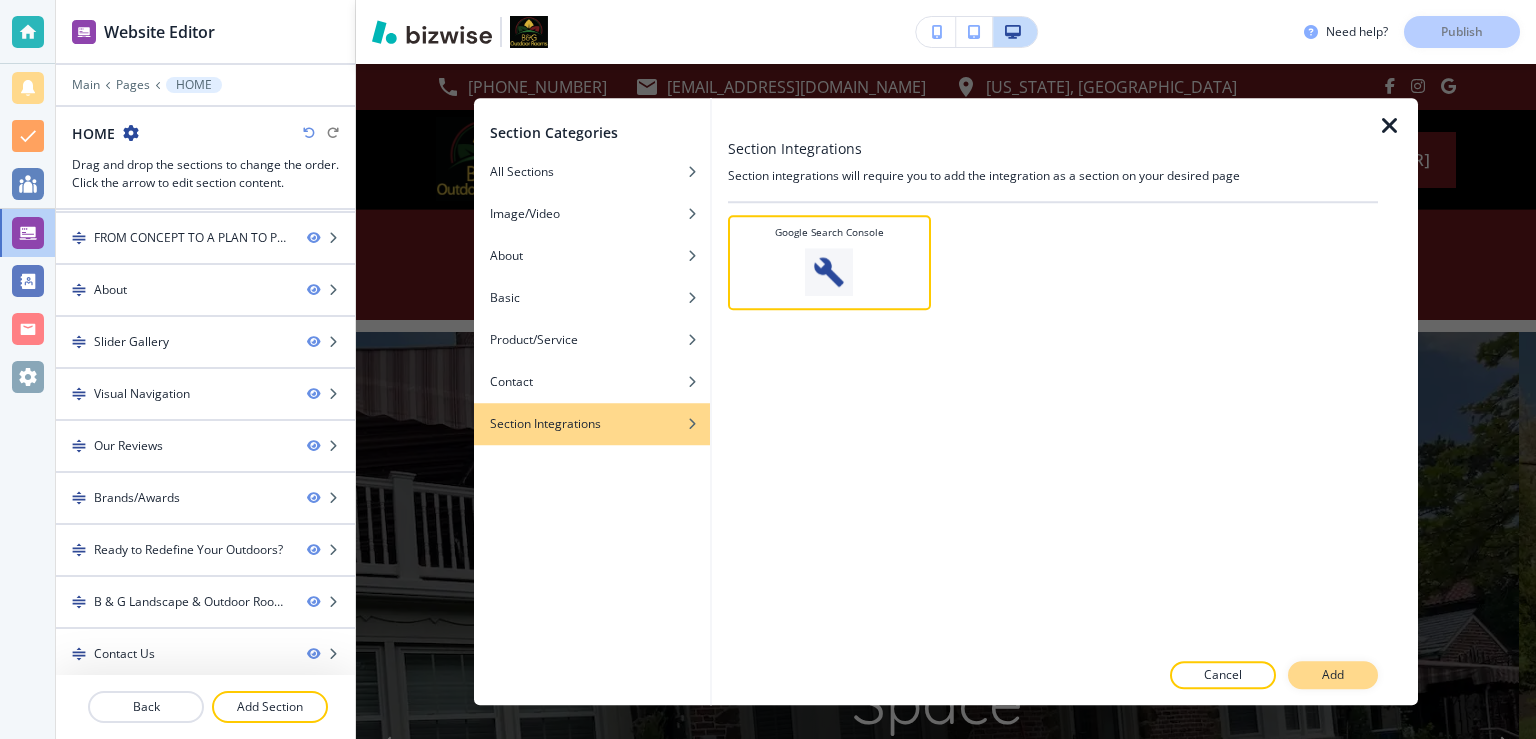 click on "Add" at bounding box center (1333, 675) 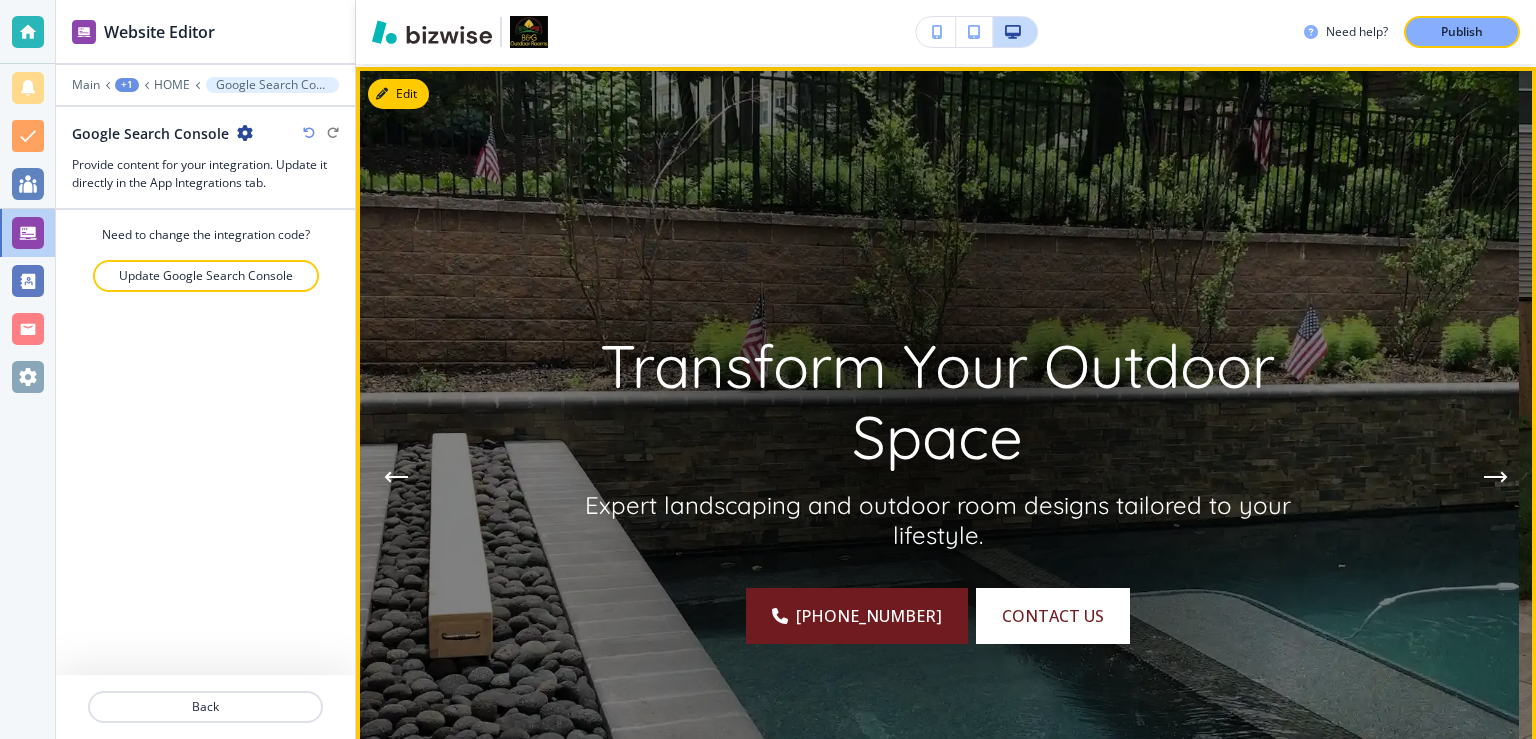 scroll, scrollTop: 0, scrollLeft: 0, axis: both 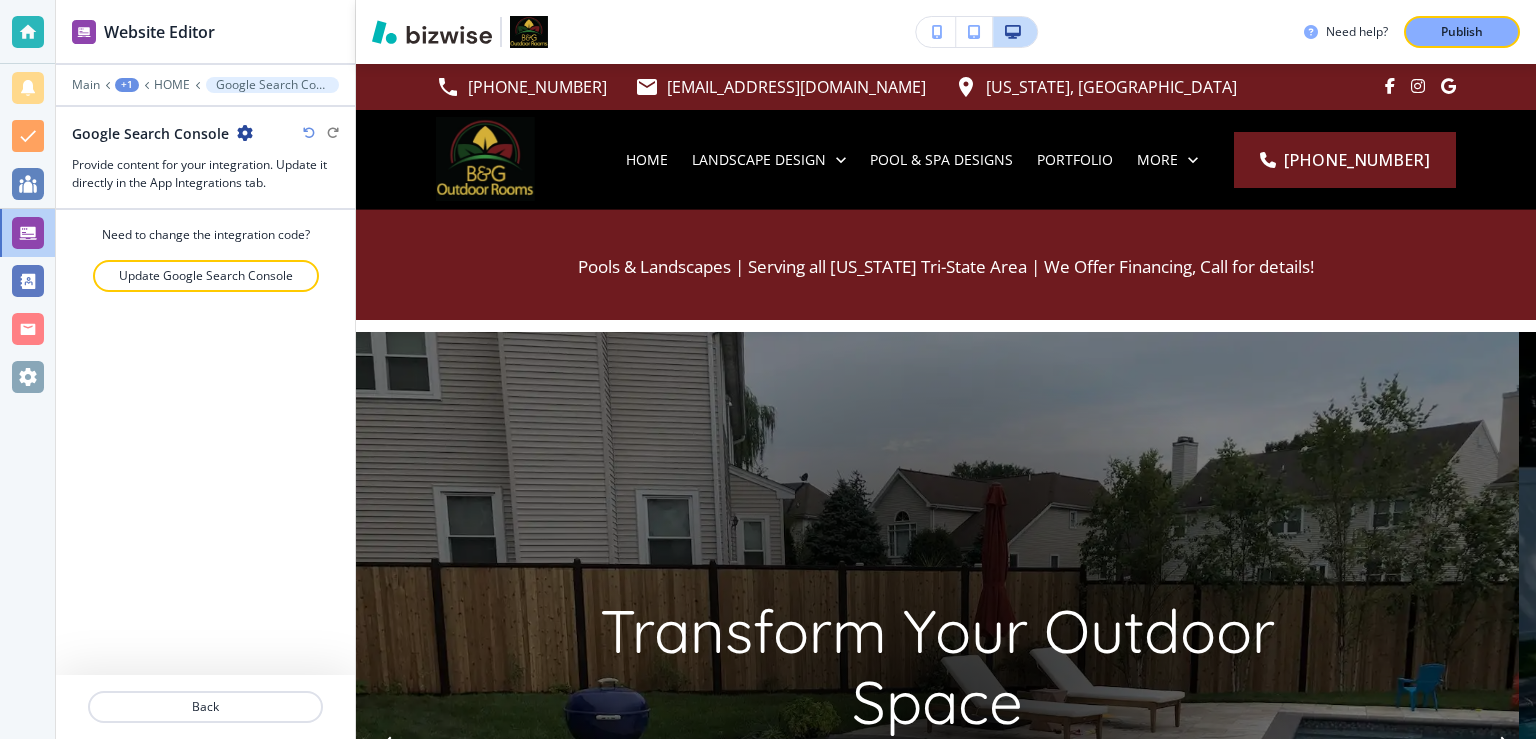 click at bounding box center [309, 133] 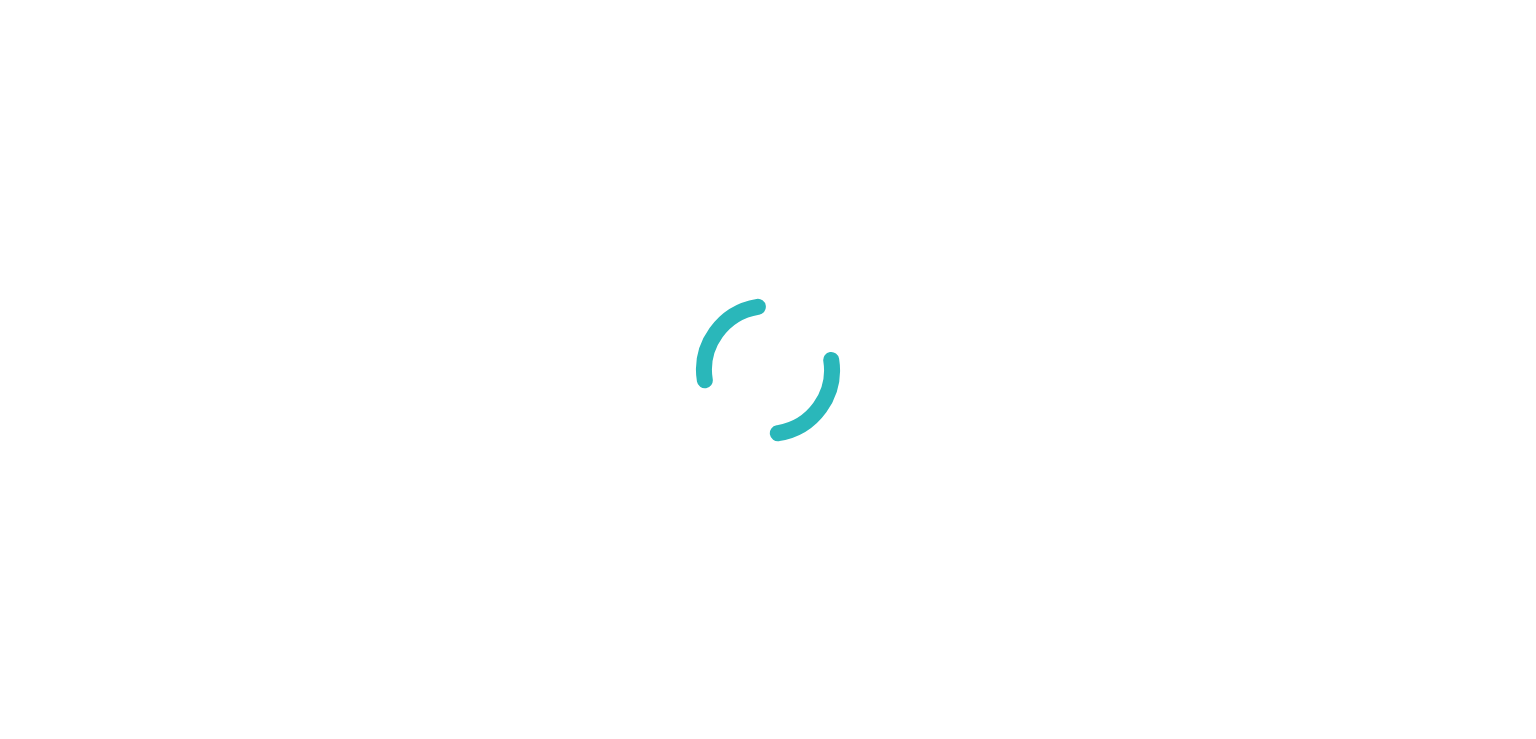 scroll, scrollTop: 0, scrollLeft: 0, axis: both 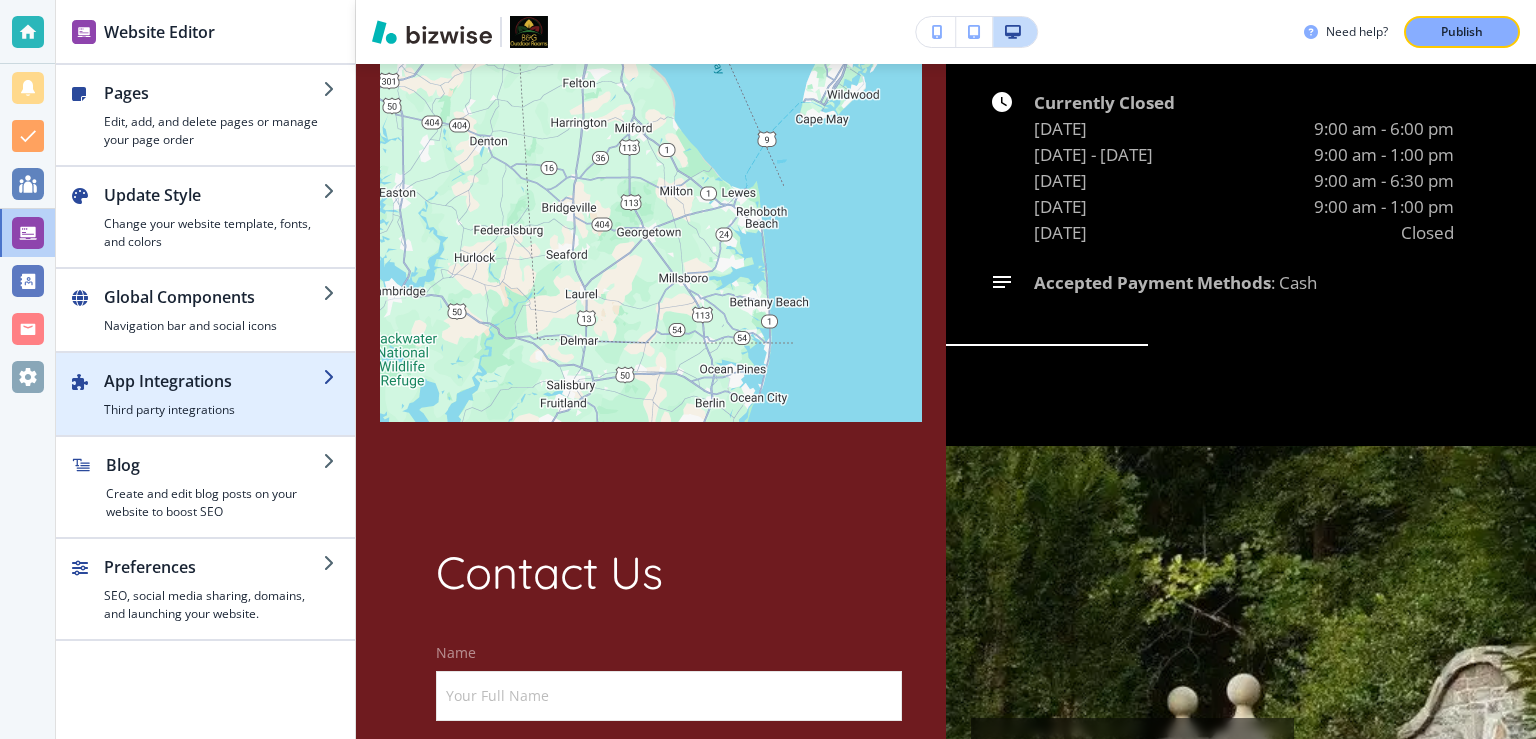 click on "App Integrations" at bounding box center (213, 381) 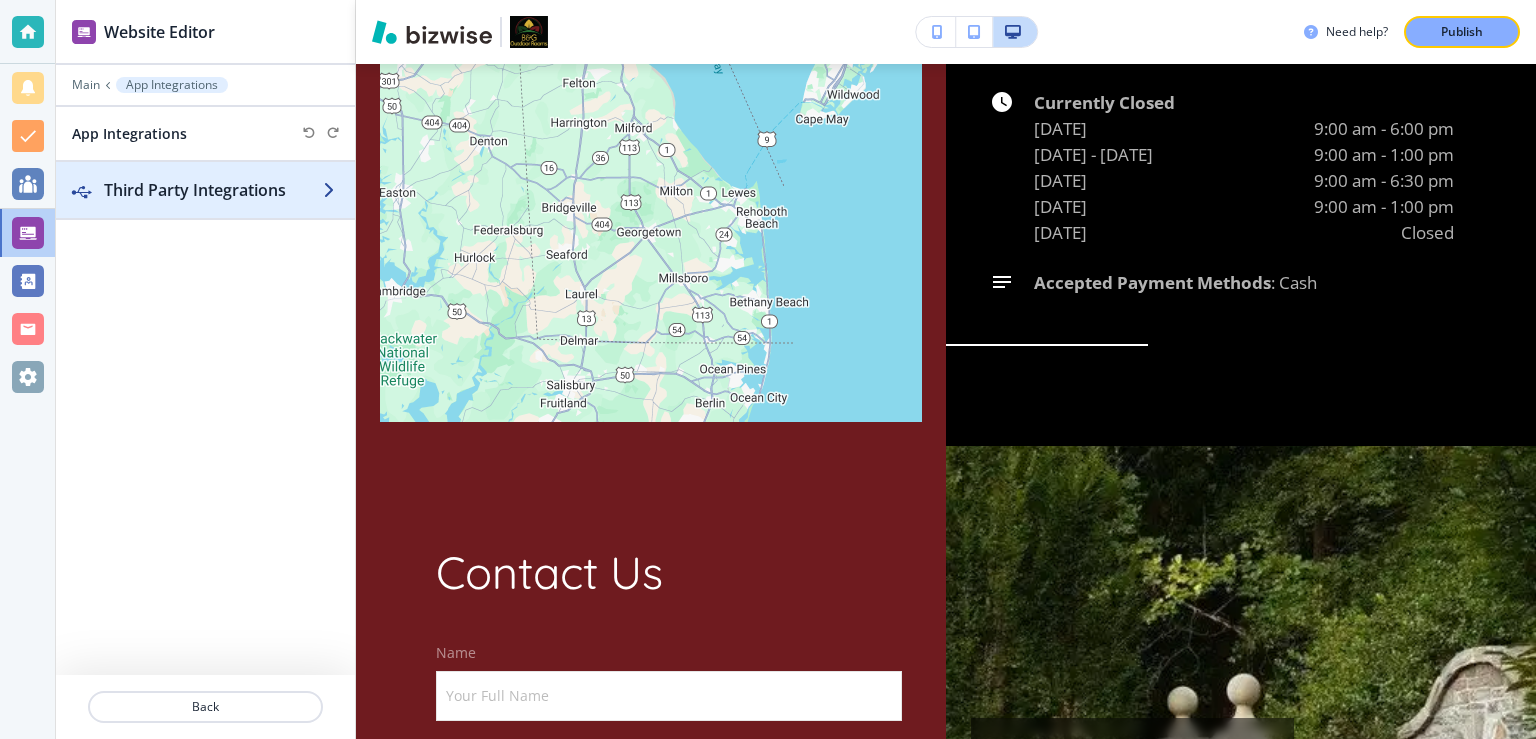 click on "Third Party Integrations" at bounding box center (213, 190) 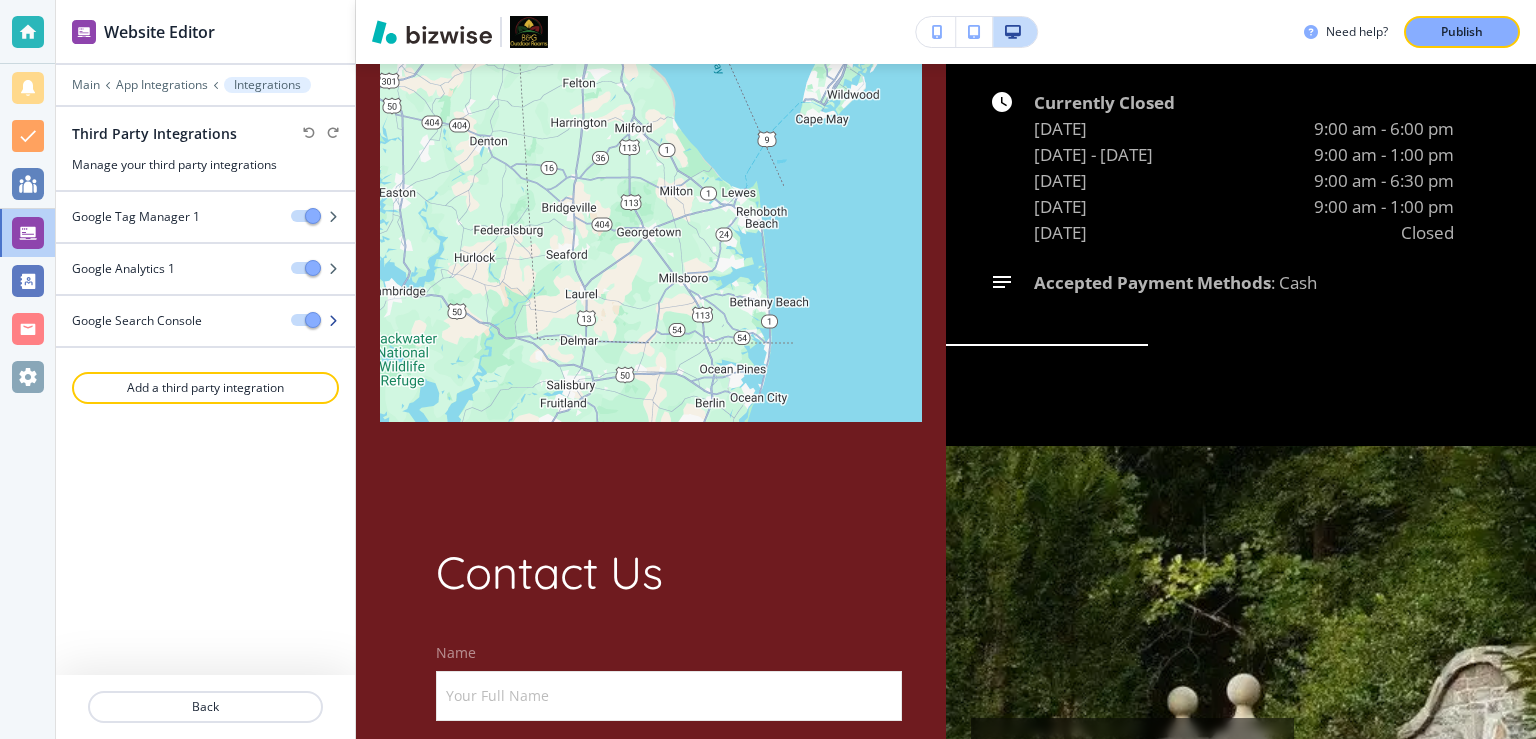 click at bounding box center [313, 320] 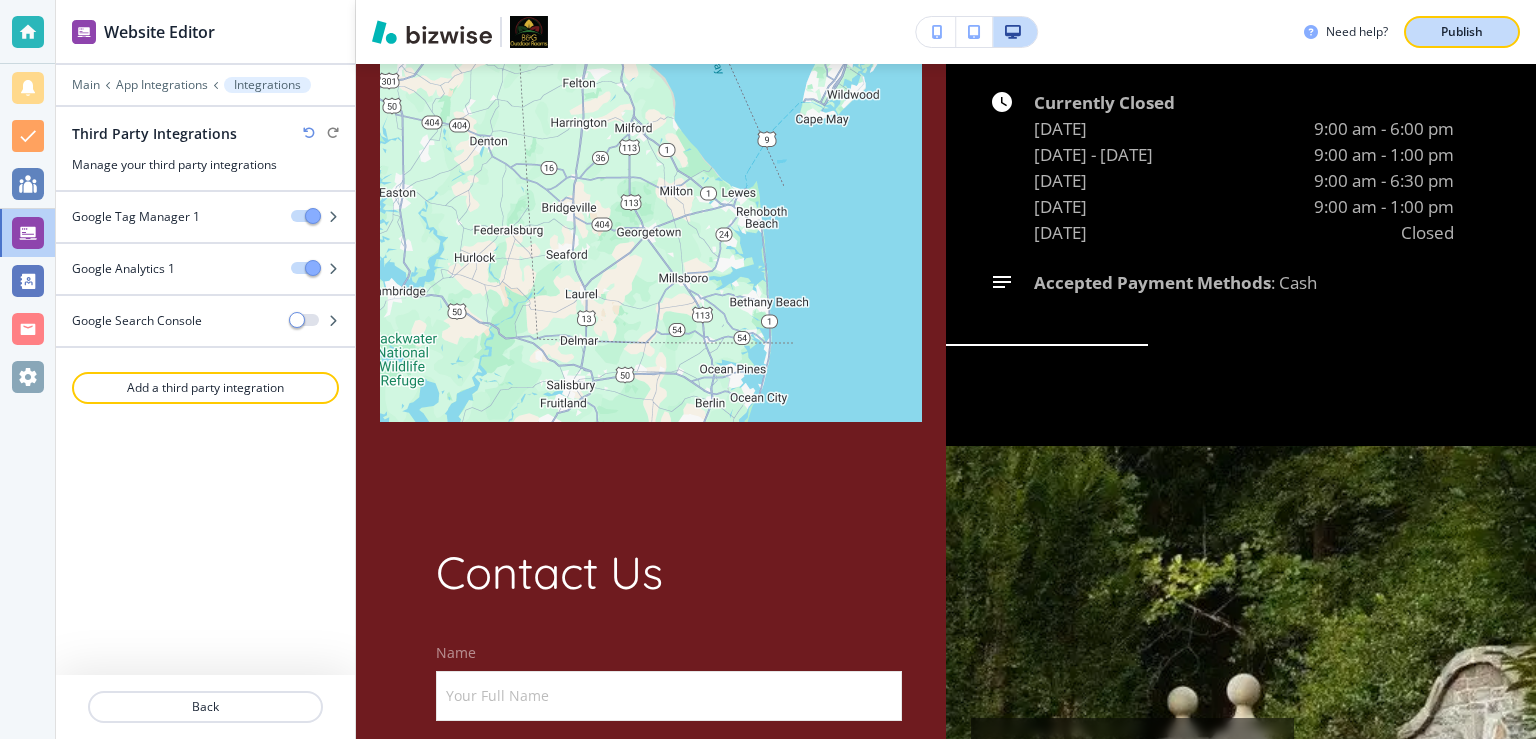 click on "Publish" at bounding box center [1462, 32] 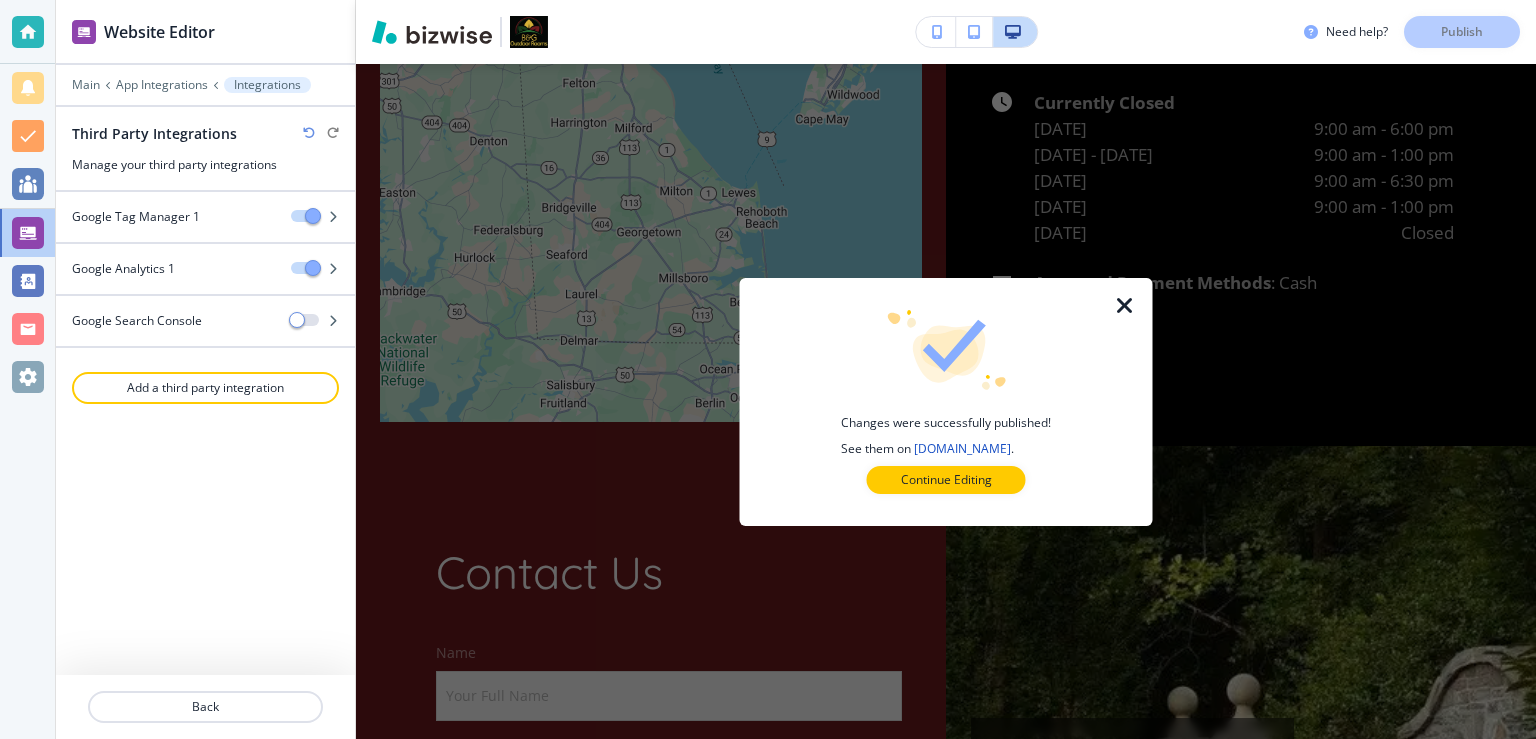 click at bounding box center (1125, 306) 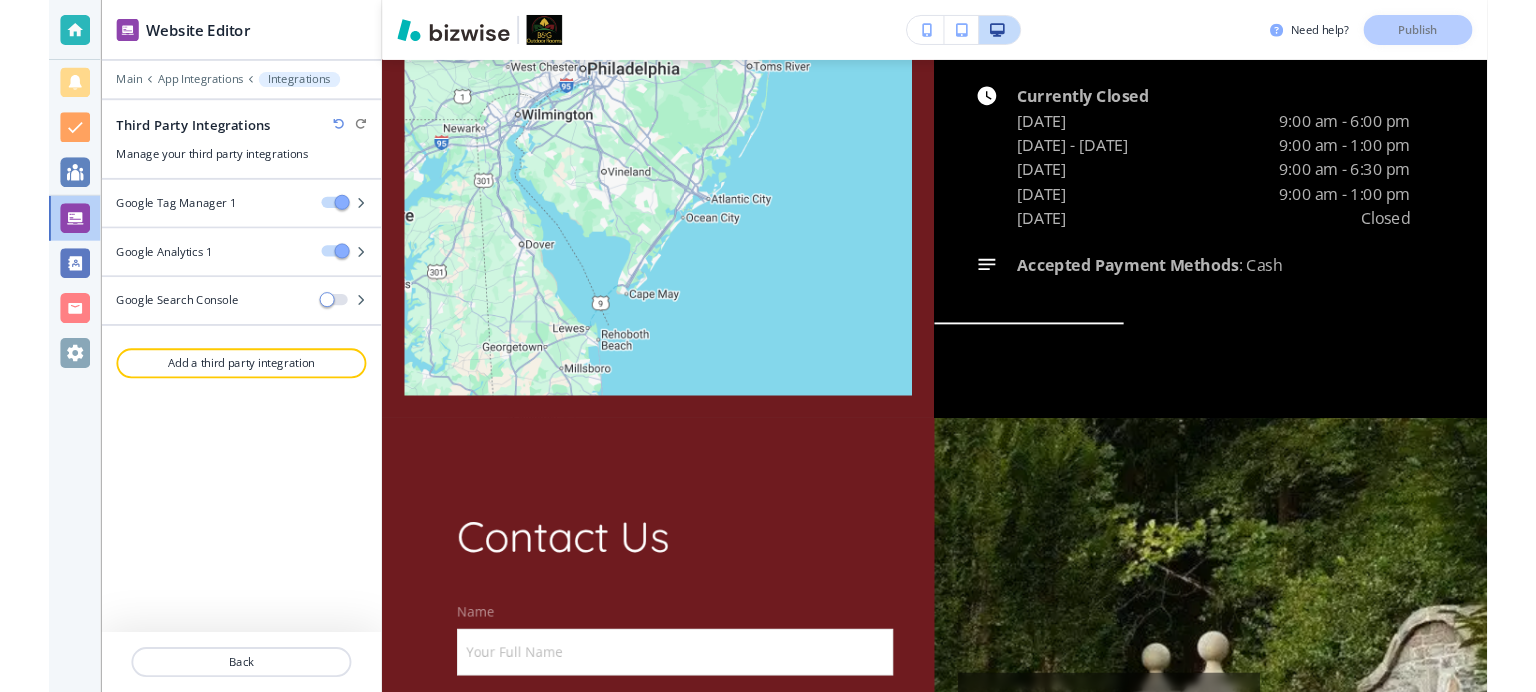 scroll, scrollTop: 7894, scrollLeft: 0, axis: vertical 